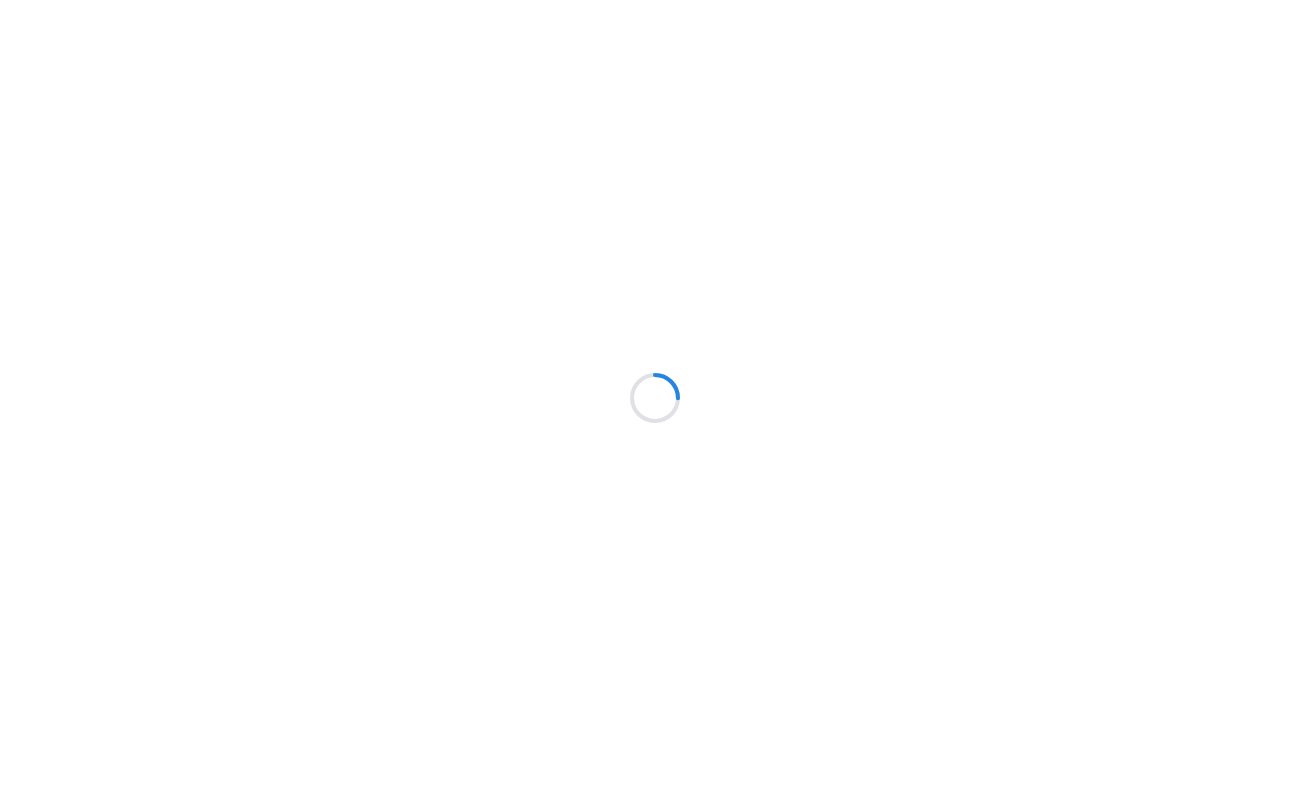 scroll, scrollTop: 0, scrollLeft: 0, axis: both 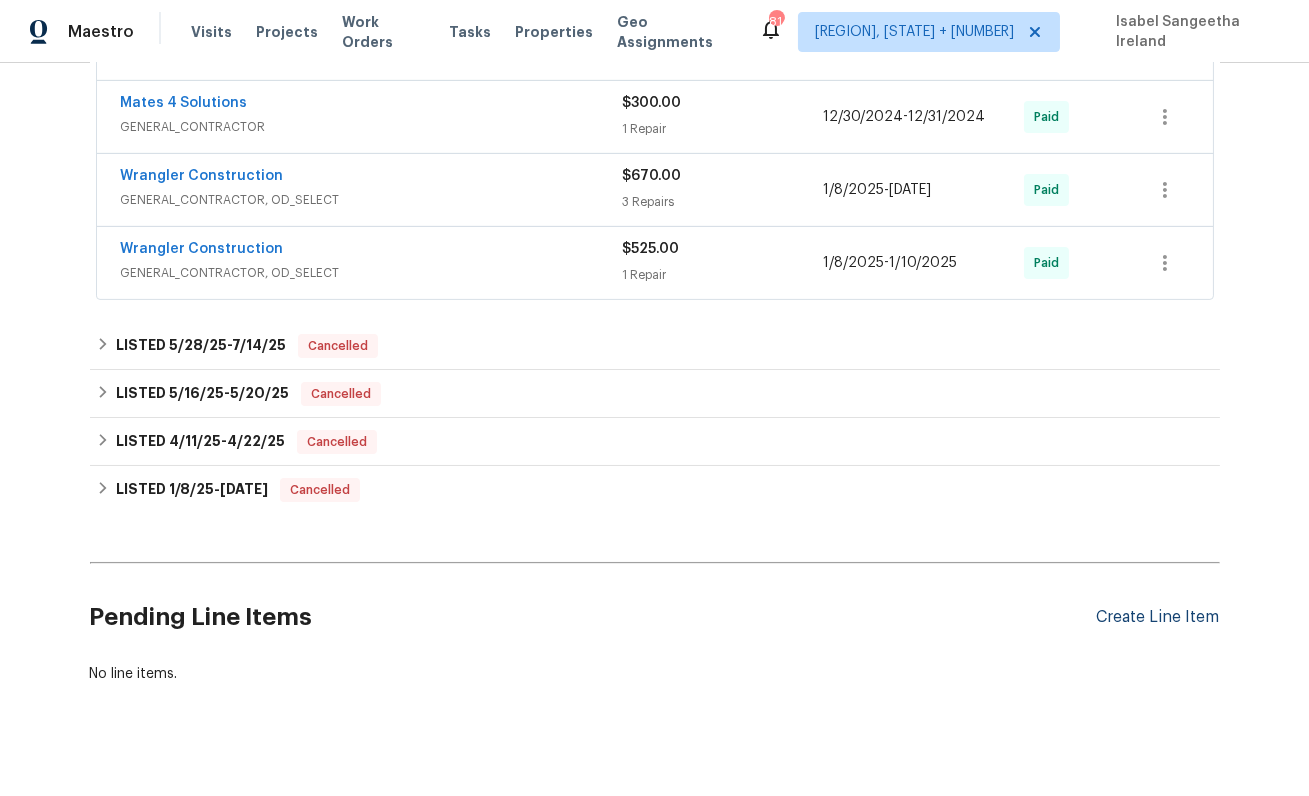 click on "Create Line Item" at bounding box center (1158, 617) 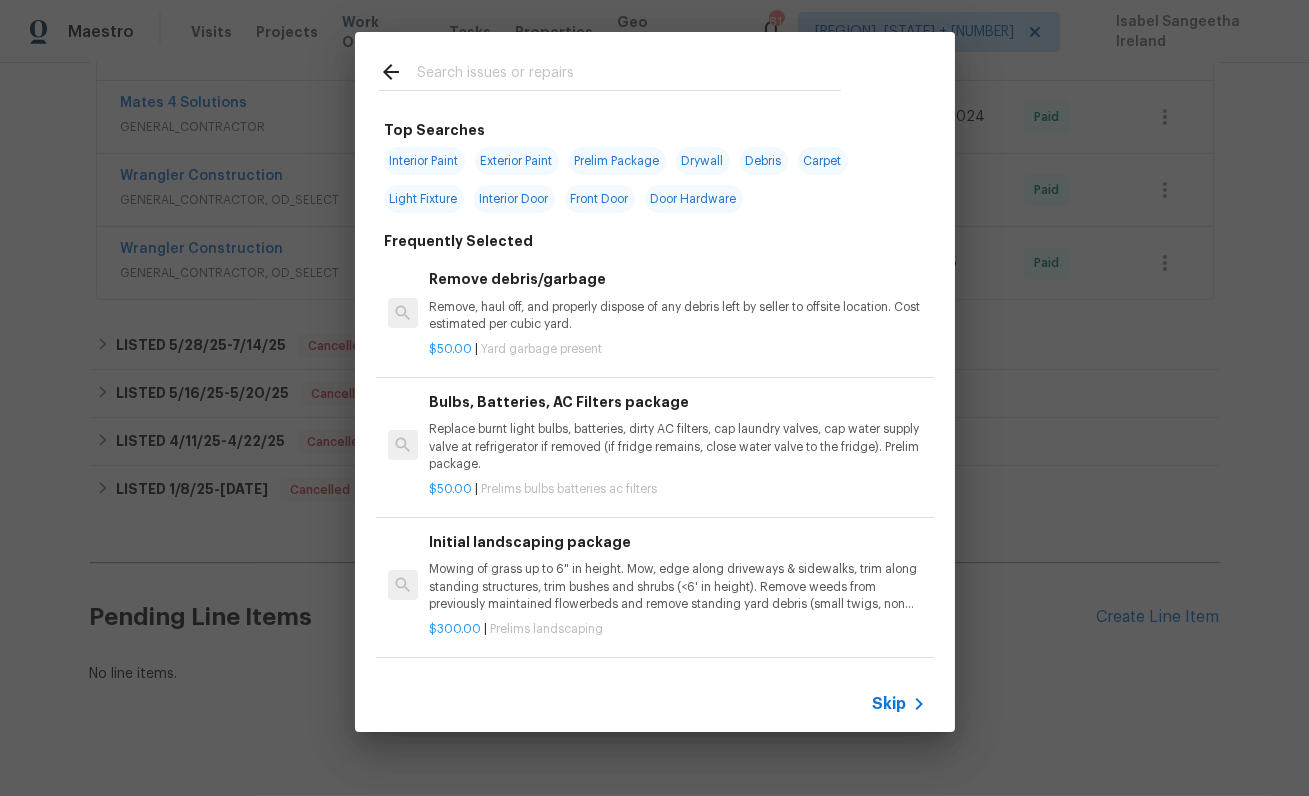click on "Skip" at bounding box center [655, 704] 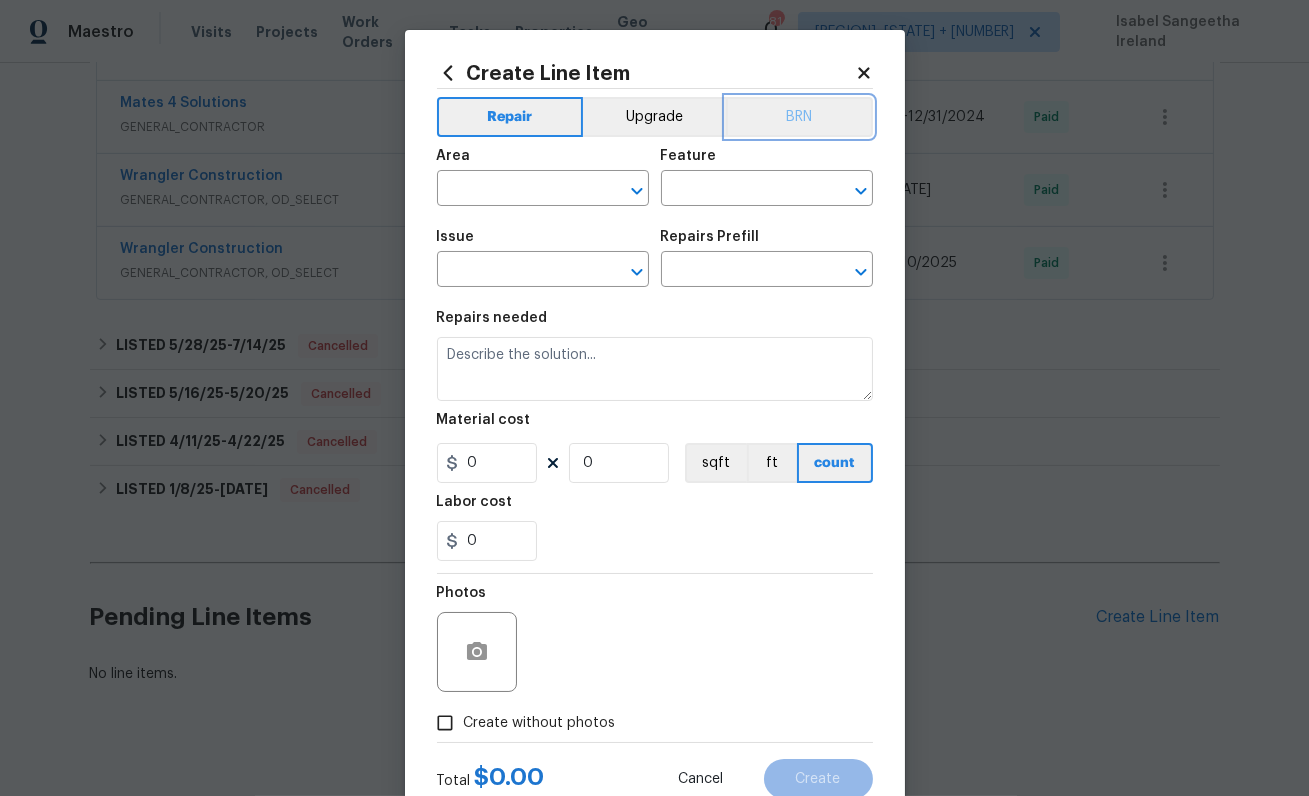 click on "BRN" at bounding box center [799, 117] 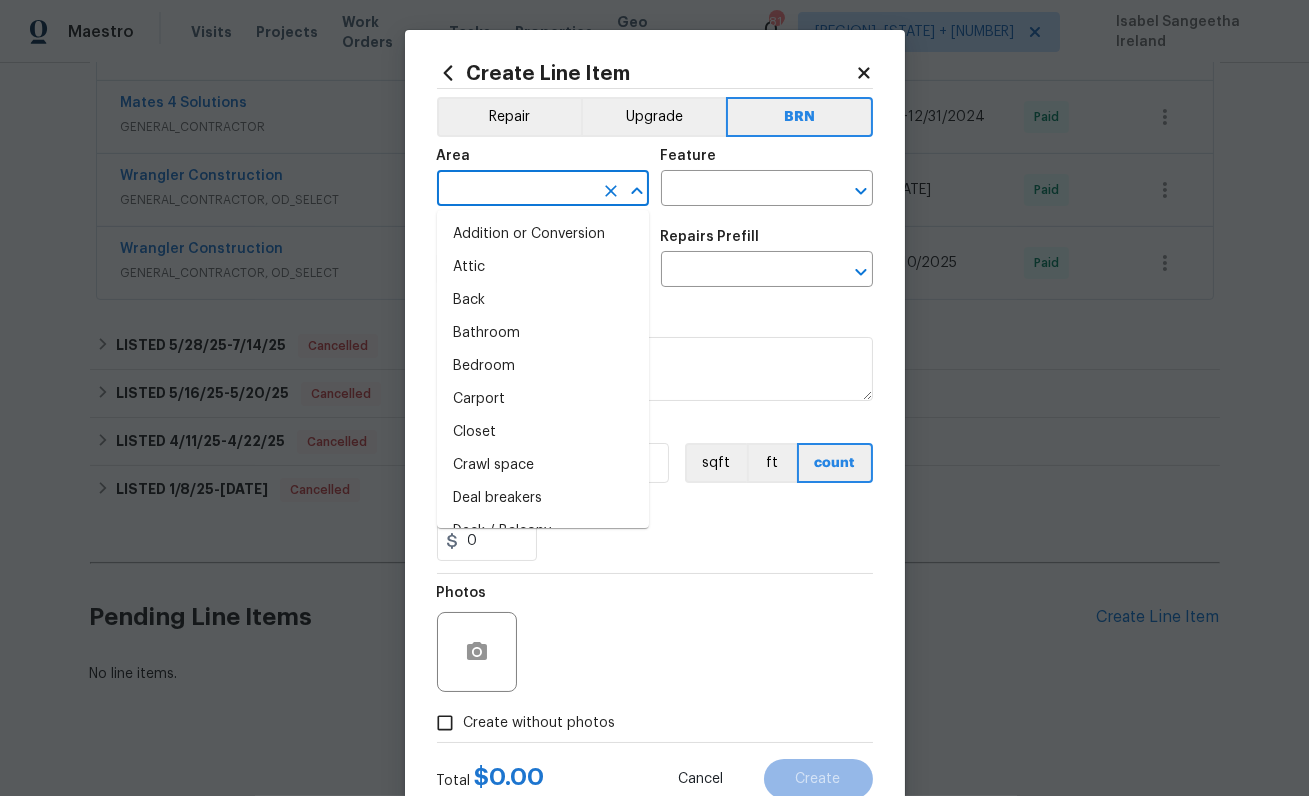 click at bounding box center (515, 190) 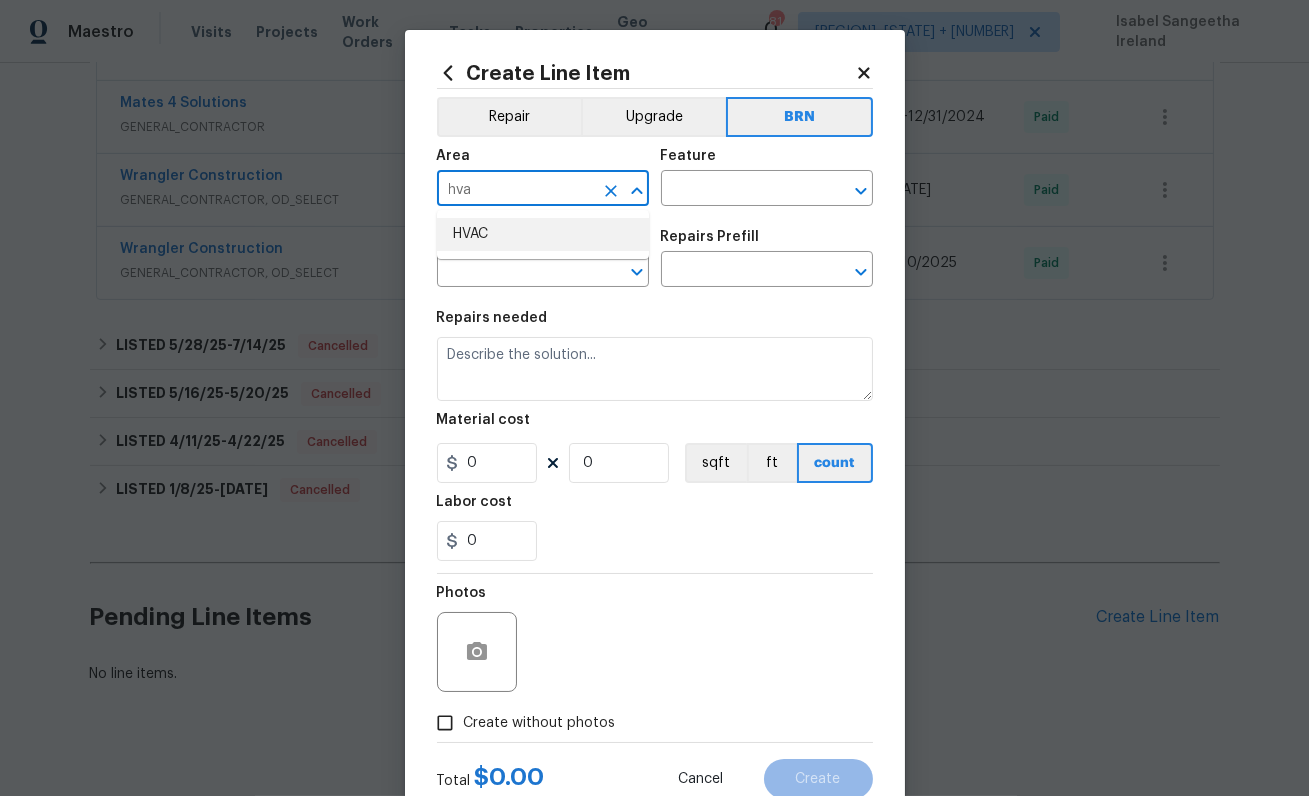 click on "HVAC" at bounding box center [543, 234] 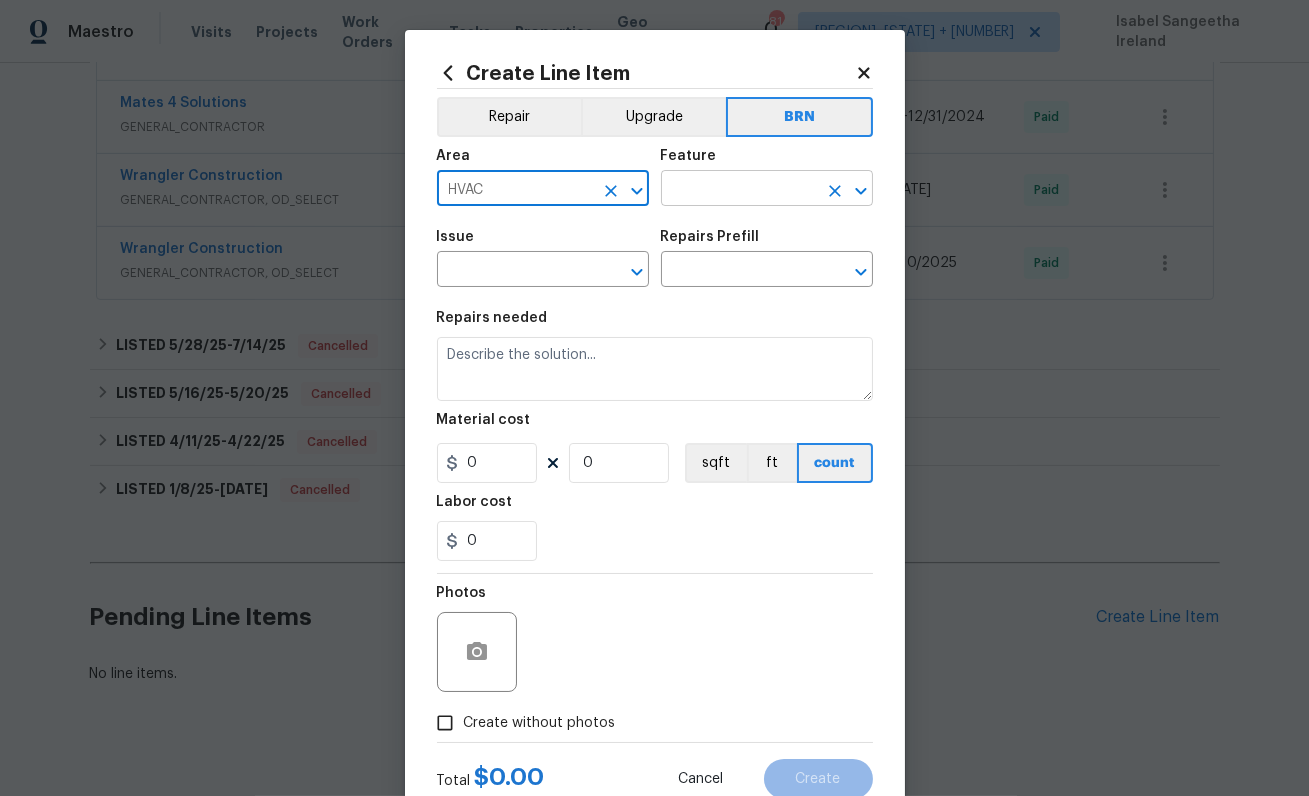 type on "HVAC" 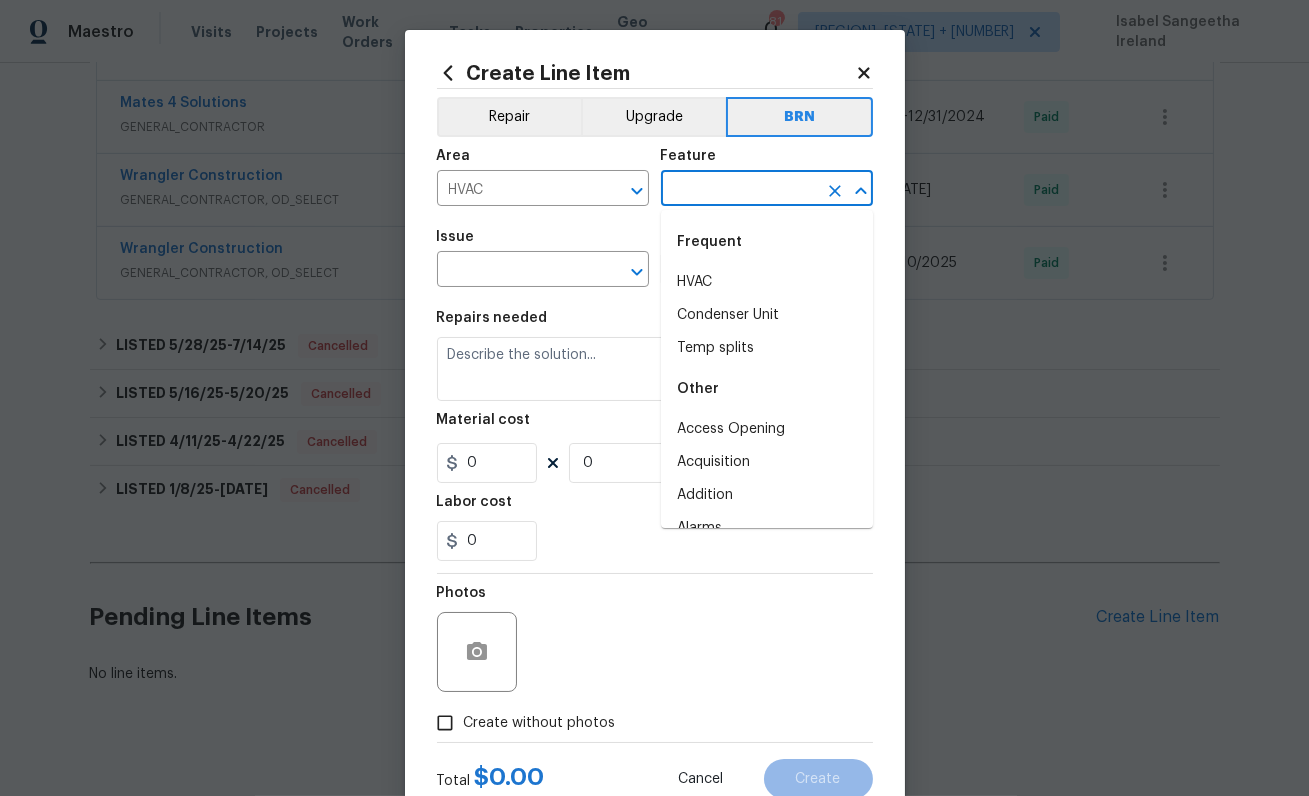 click at bounding box center (739, 190) 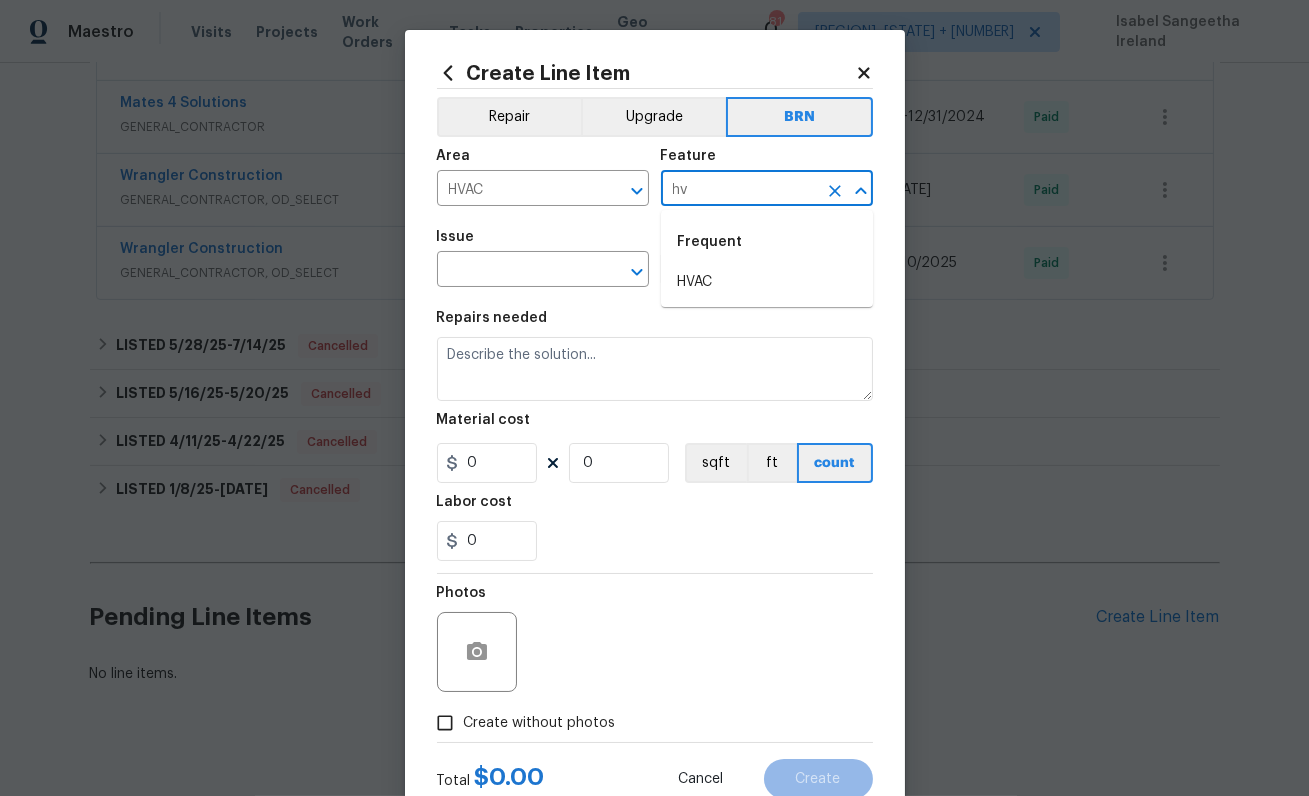 click on "HVAC" at bounding box center [767, 282] 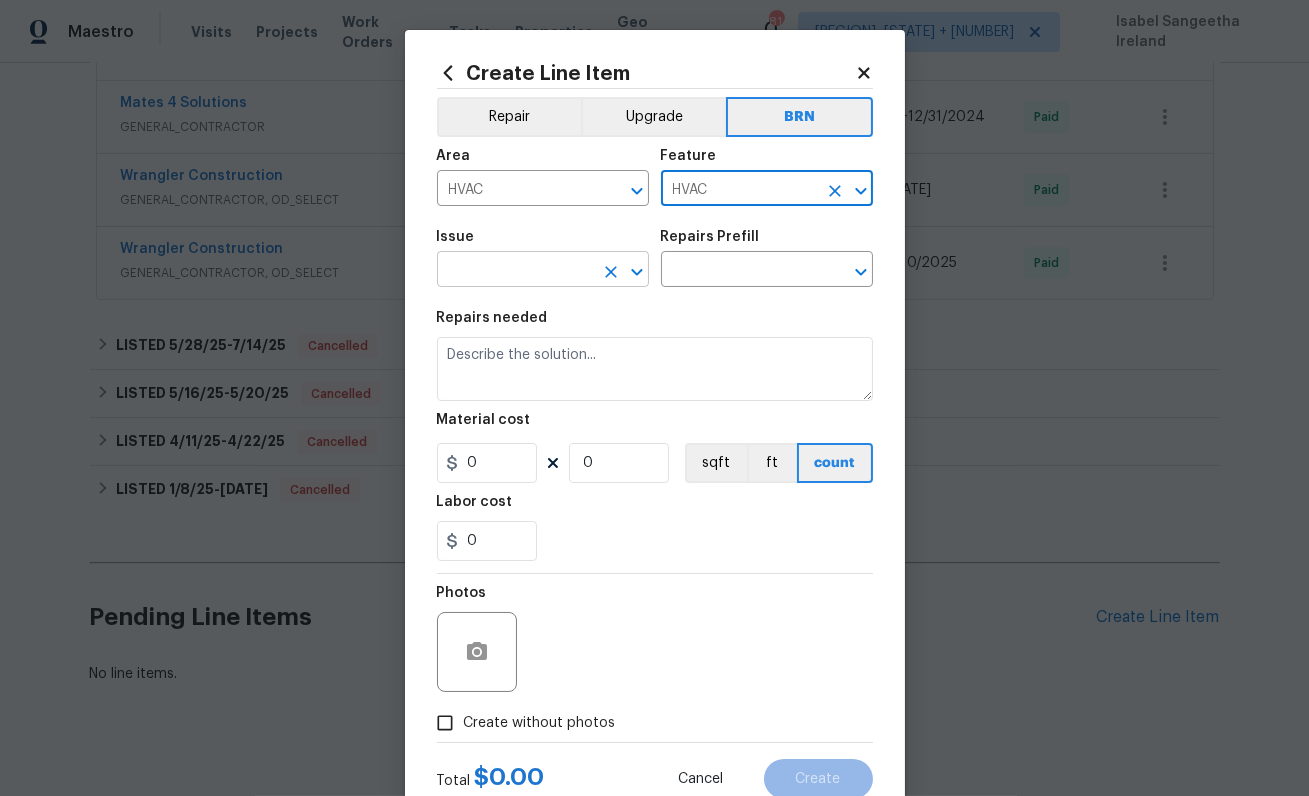 type on "HVAC" 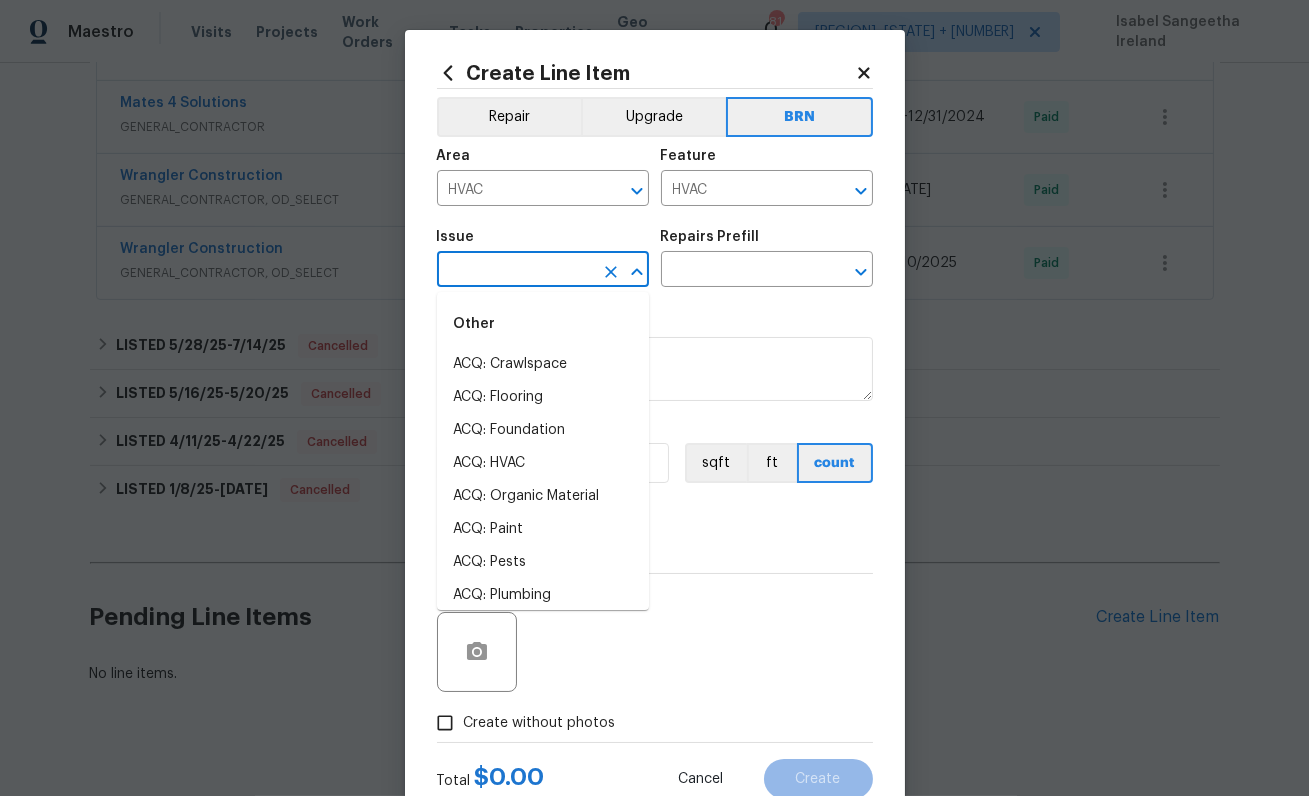click at bounding box center [515, 271] 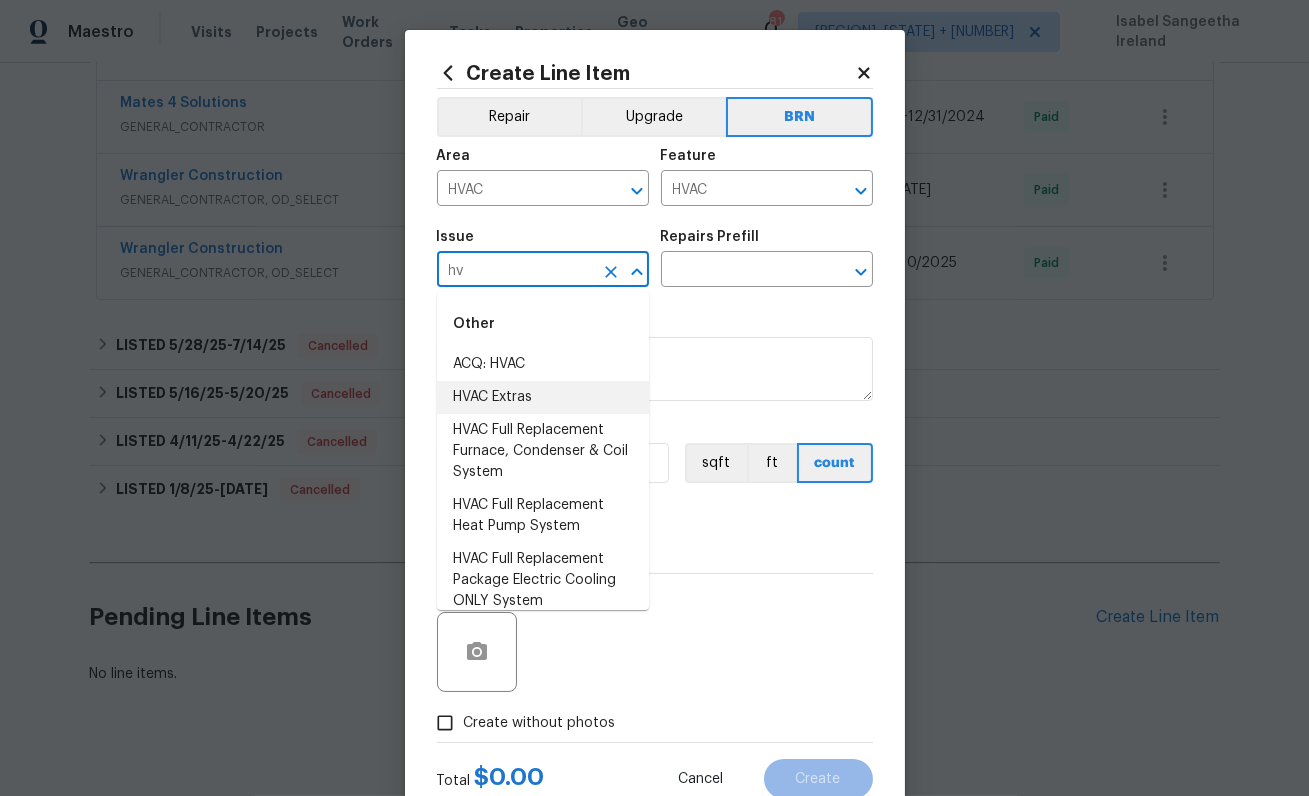 click on "HVAC Extras" at bounding box center (543, 397) 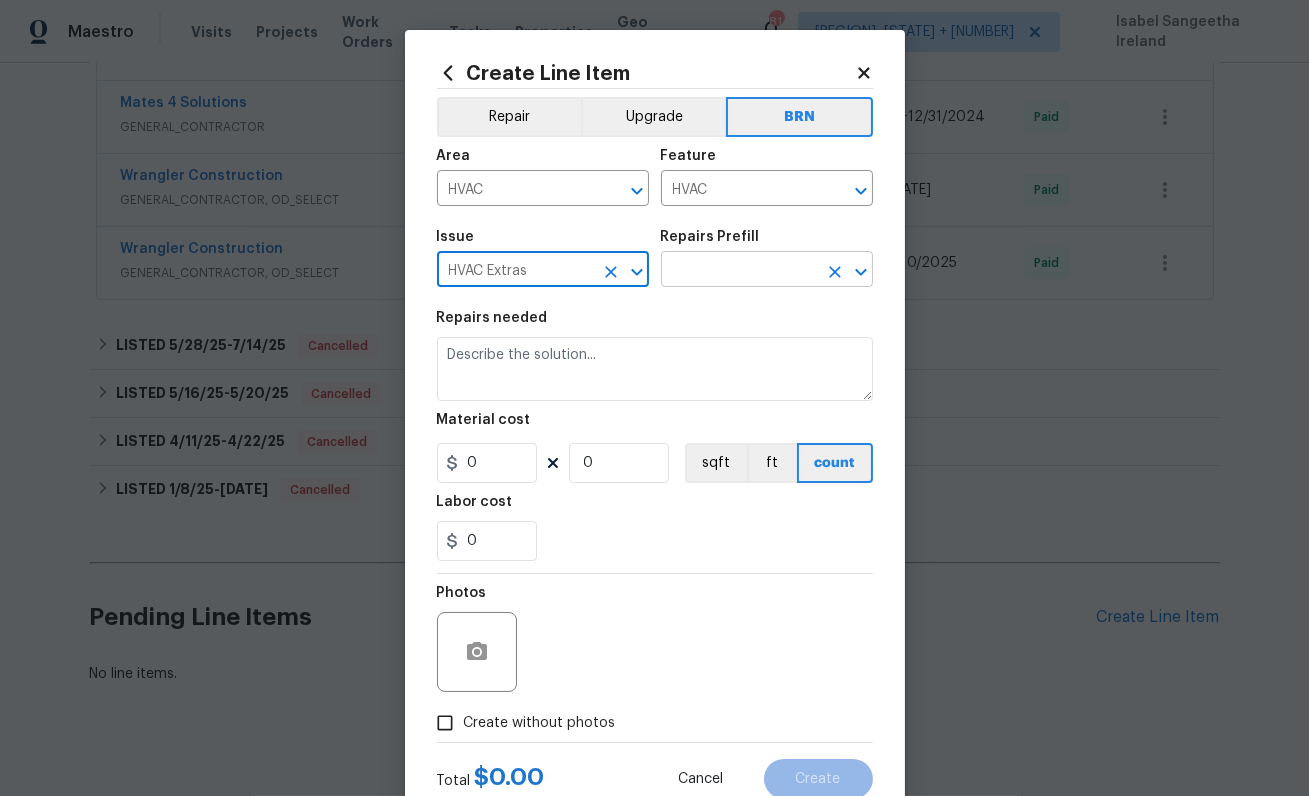 type on "HVAC Extras" 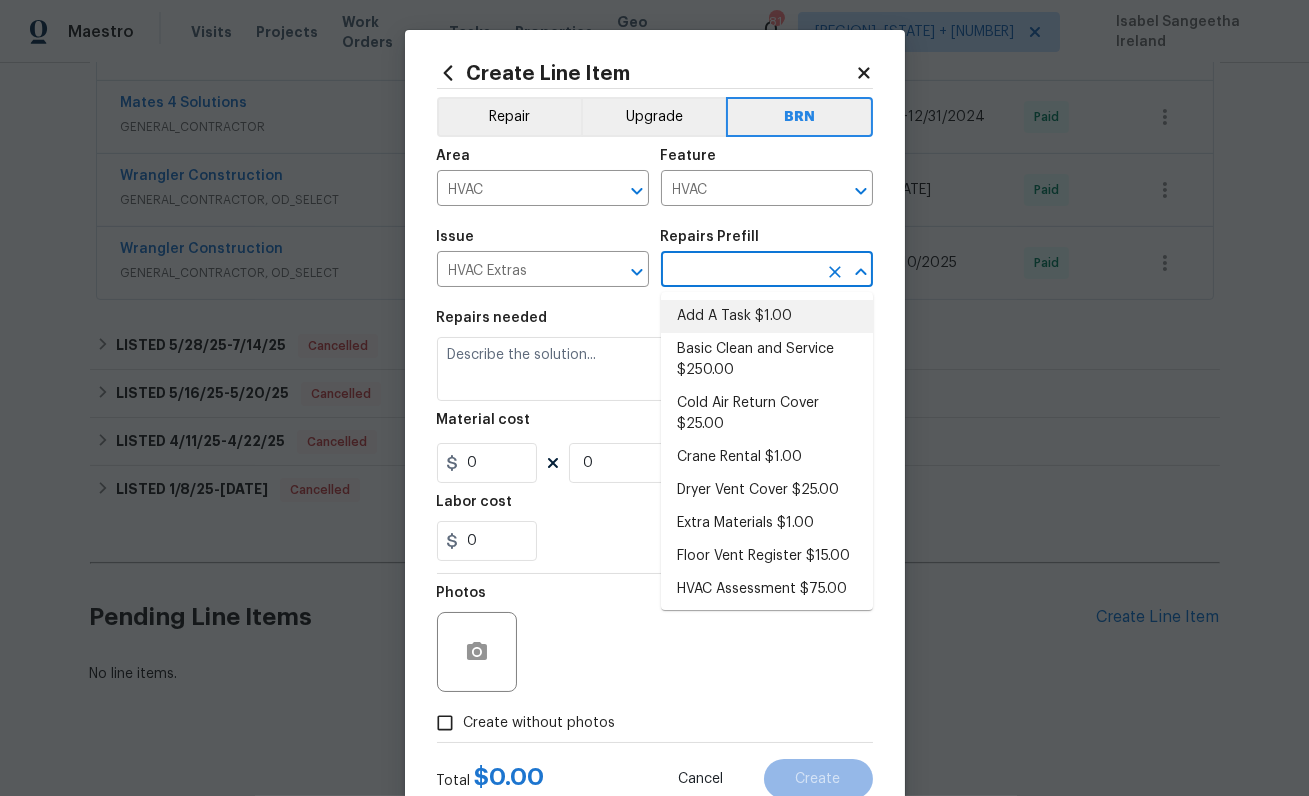 click on "Add A Task $1.00" at bounding box center [767, 316] 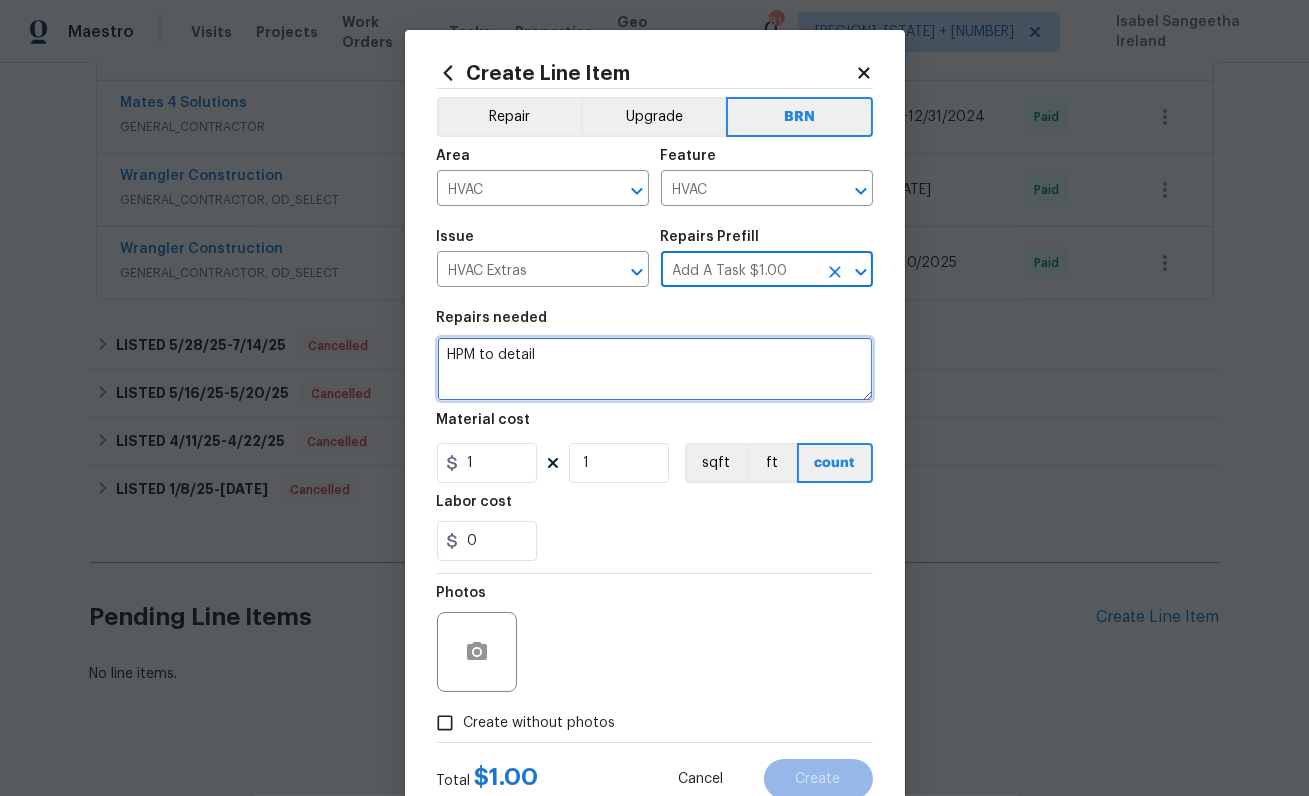 click on "HPM to detail" at bounding box center (655, 369) 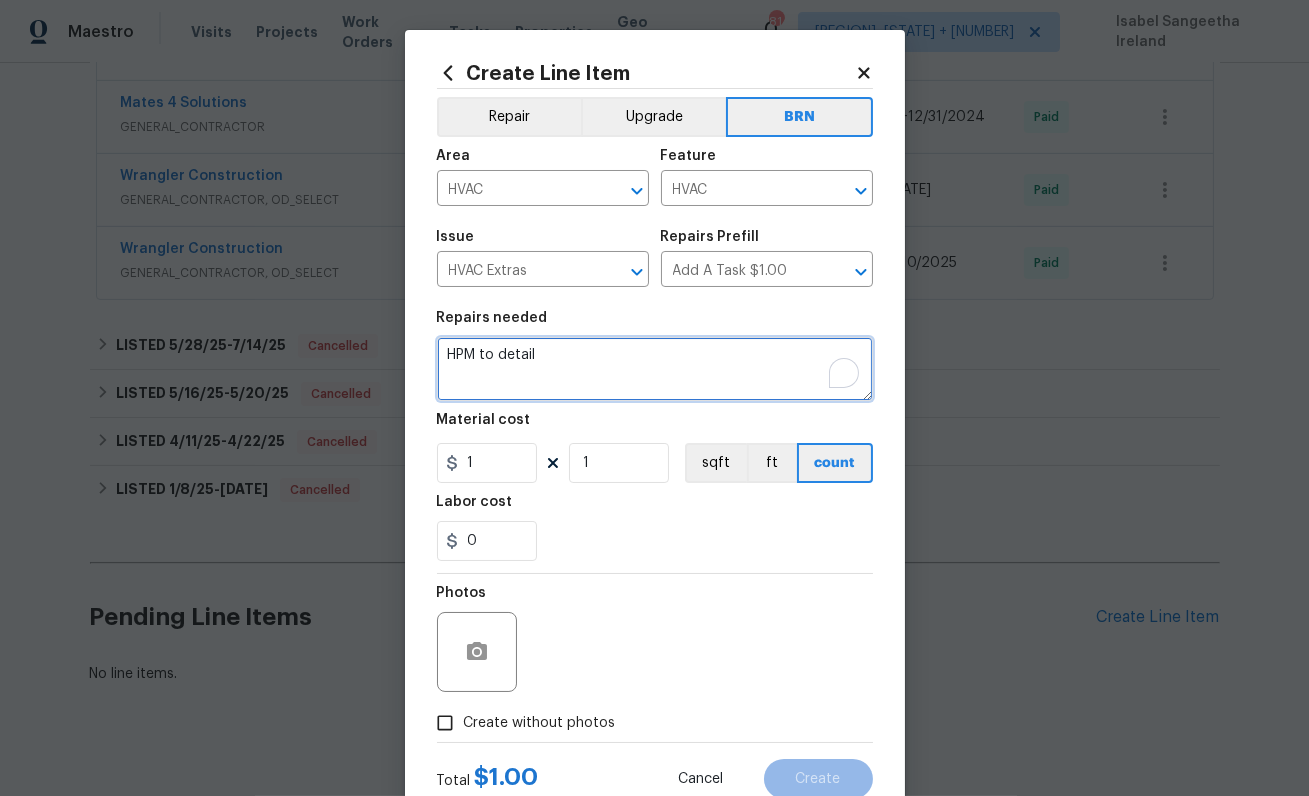 click on "HPM to detail" at bounding box center (655, 369) 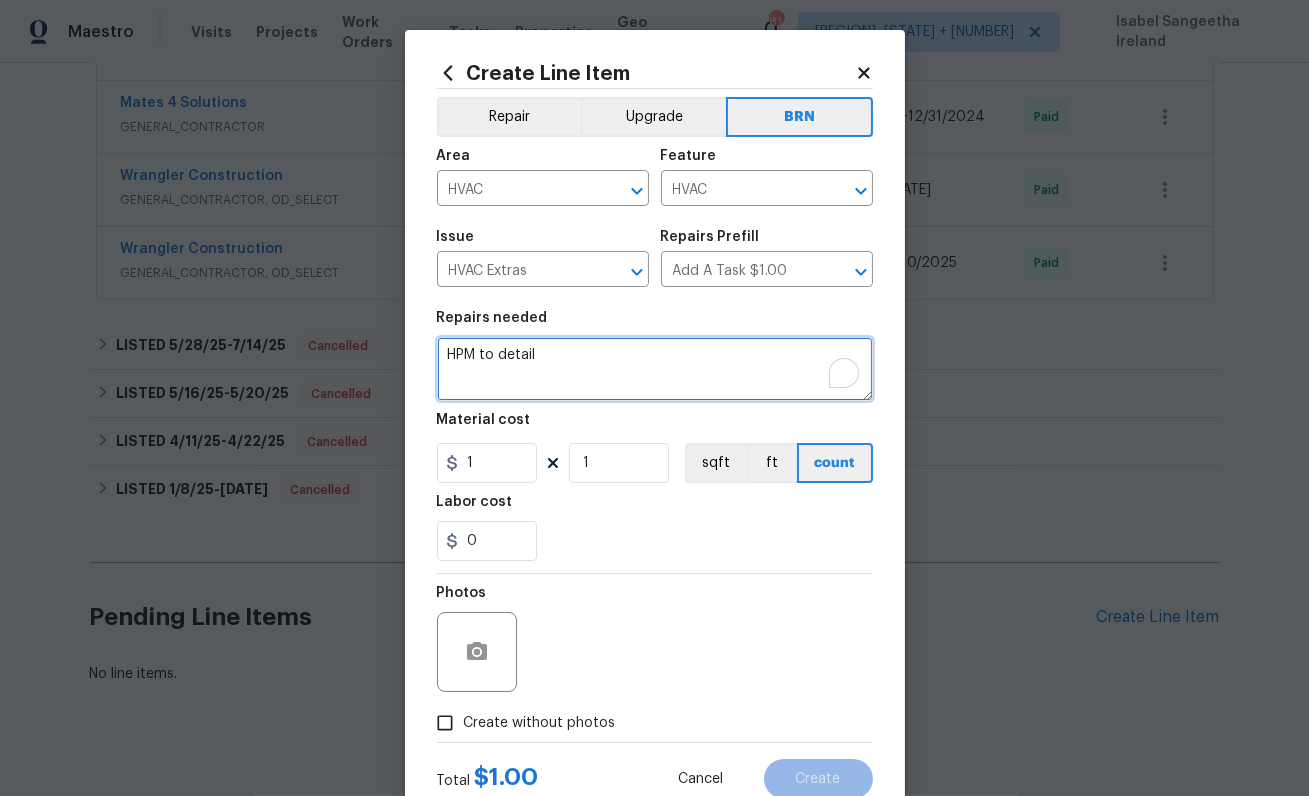 paste on "General Service HVAC system including: cleaning condenser and evaporator coils, clearing condensate drain line with air/nitrogen, check temp splits, check refrigerant levels if temp splits are not within specs, check thermostat, check amp draws and confirm they are within manufacturer specifications - Overall condition of the unit should ensure proper temp splits." 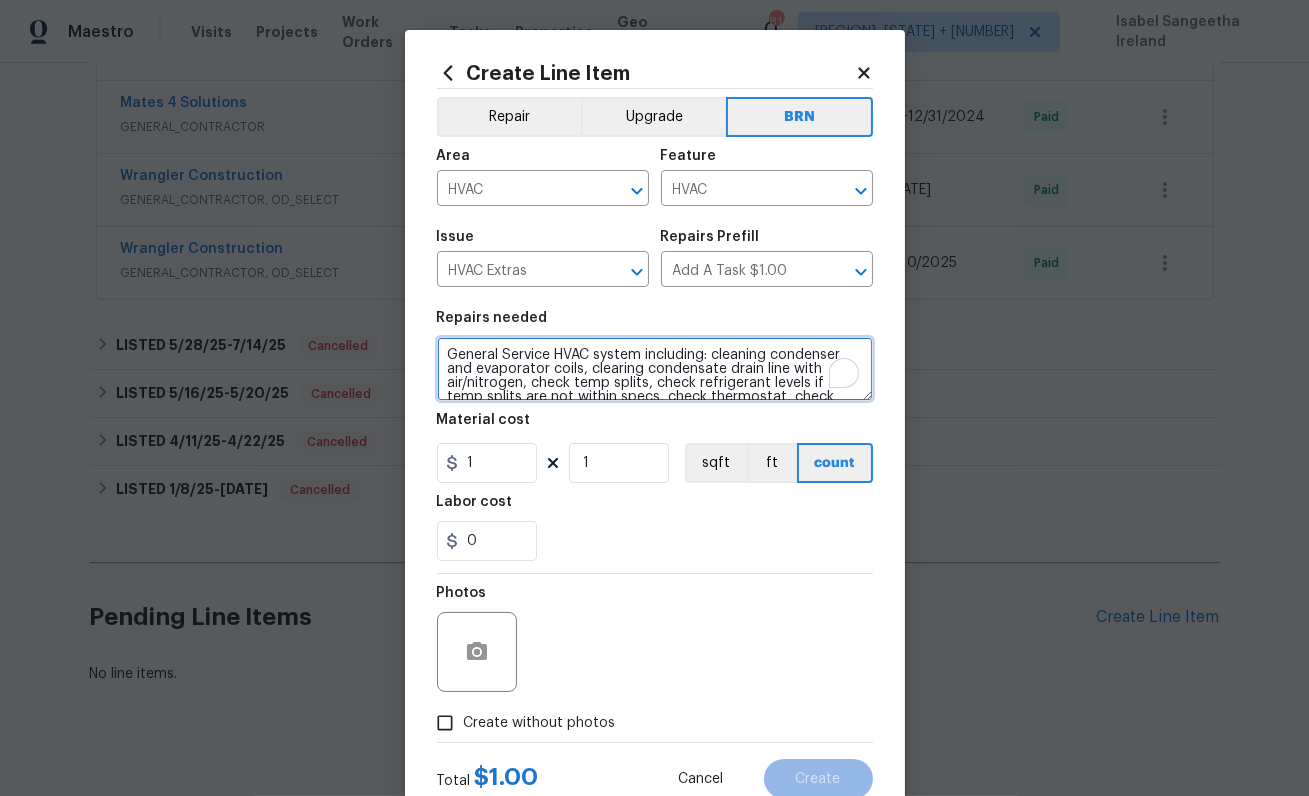 scroll, scrollTop: 45, scrollLeft: 0, axis: vertical 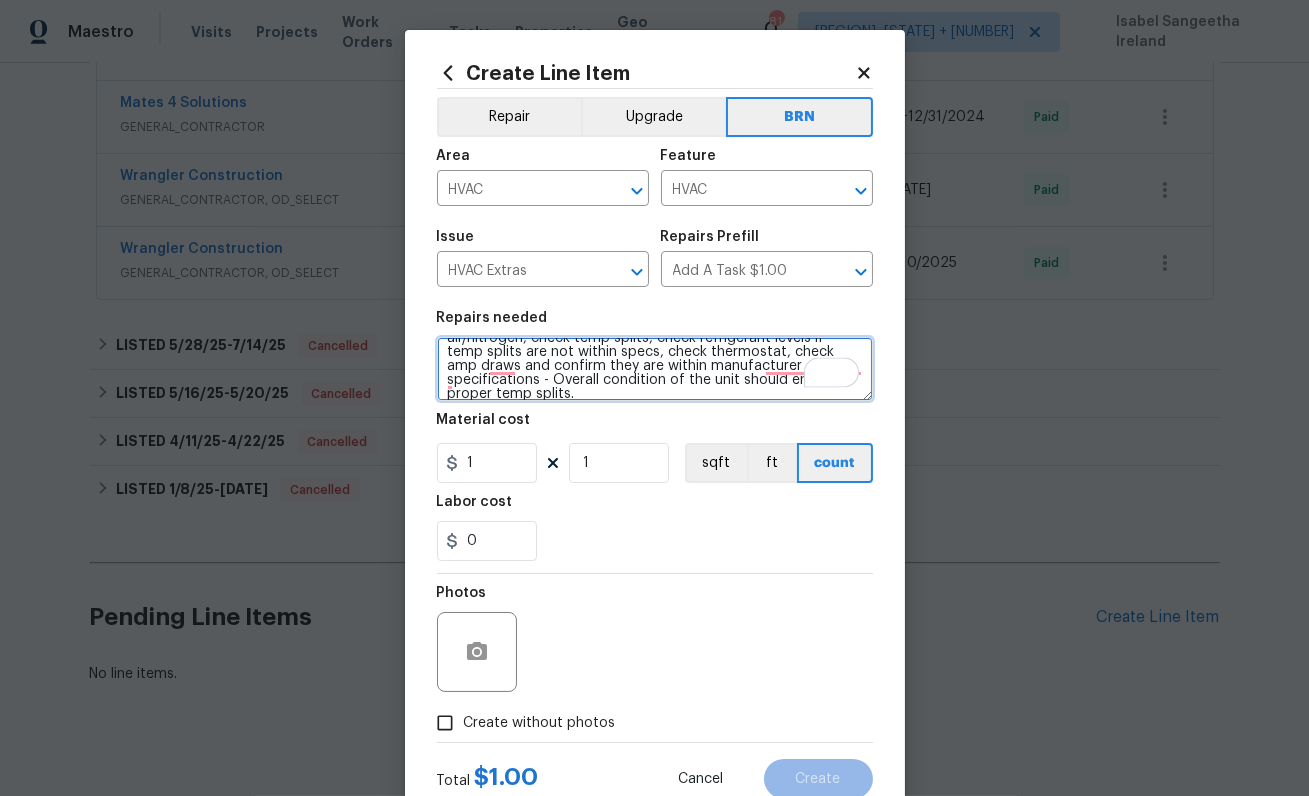 type on "General Service HVAC system including: cleaning condenser and evaporator coils, clearing condensate drain line with air/nitrogen, check temp splits, check refrigerant levels if temp splits are not within specs, check thermostat, check amp draws and confirm they are within manufacturer specifications - Overall condition of the unit should ensure proper temp splits." 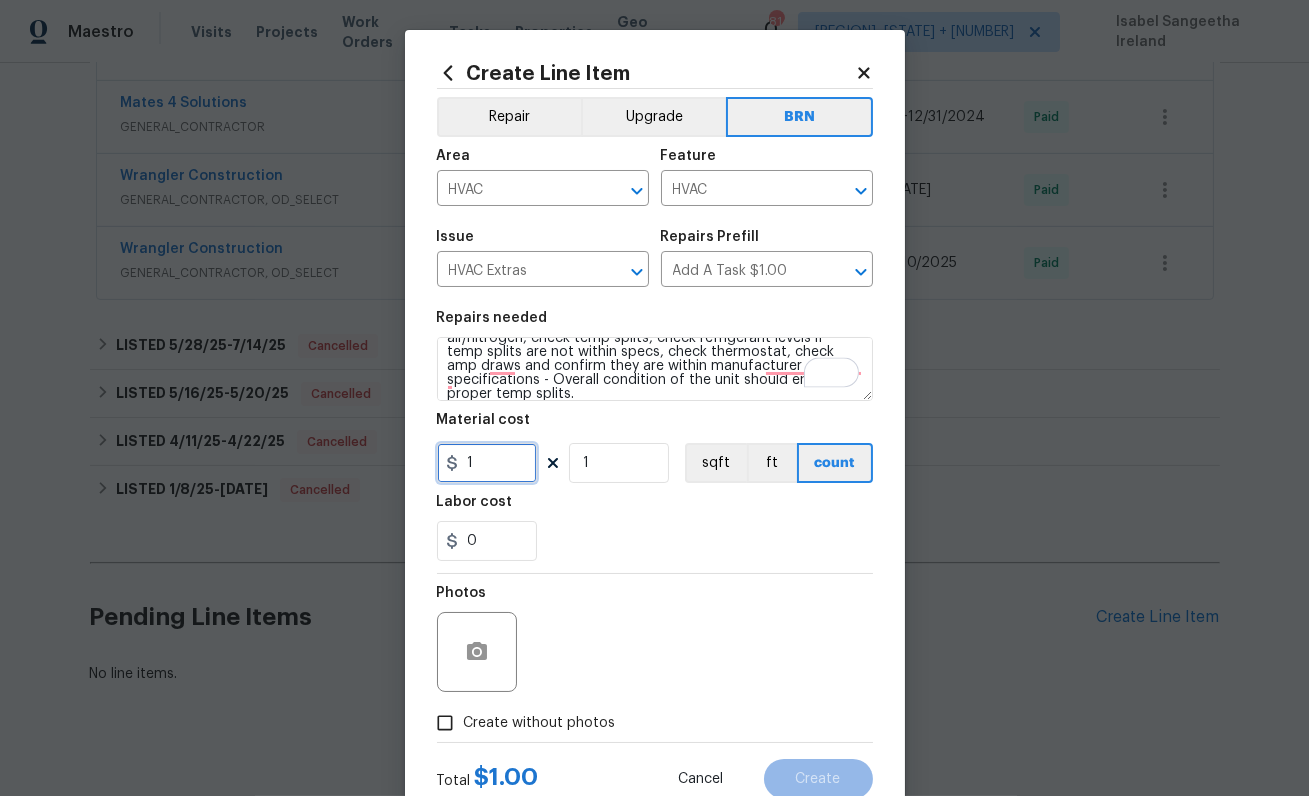 click on "1" at bounding box center [487, 463] 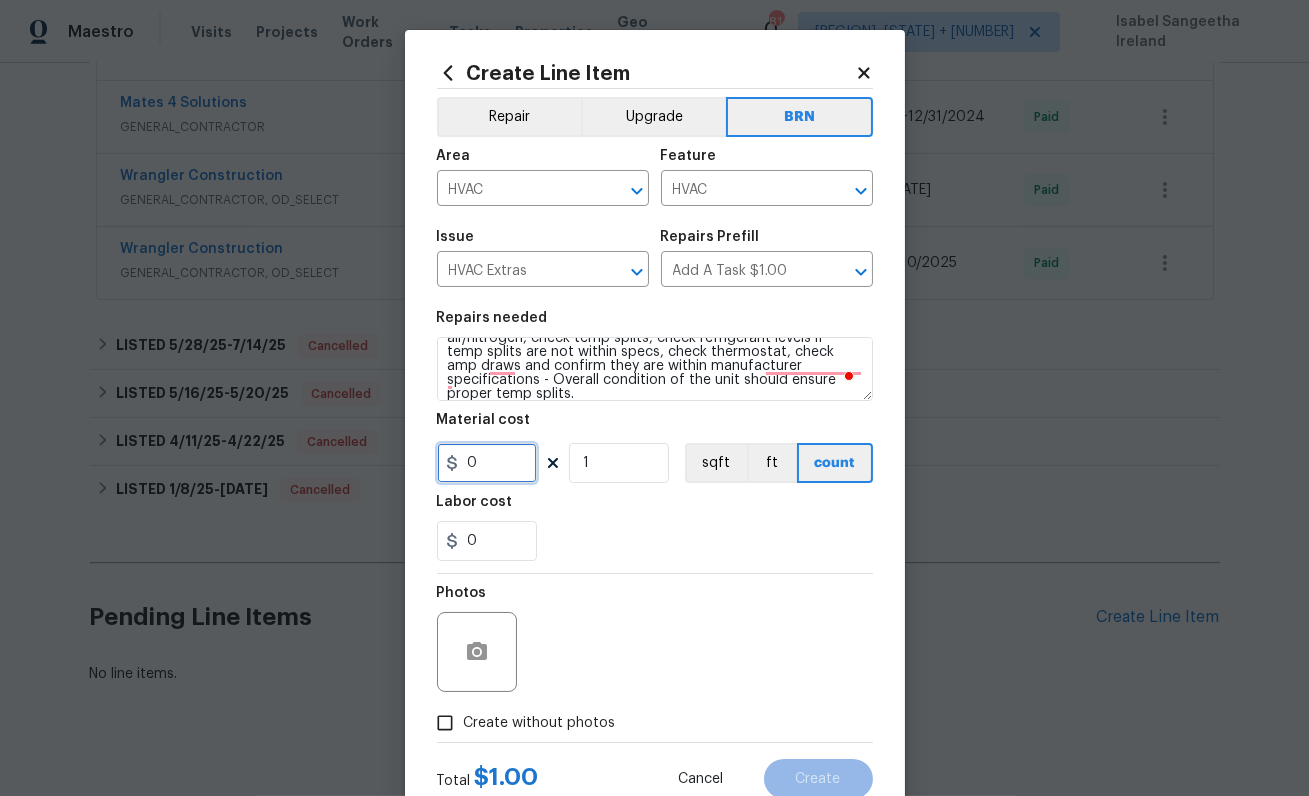 scroll, scrollTop: 45, scrollLeft: 0, axis: vertical 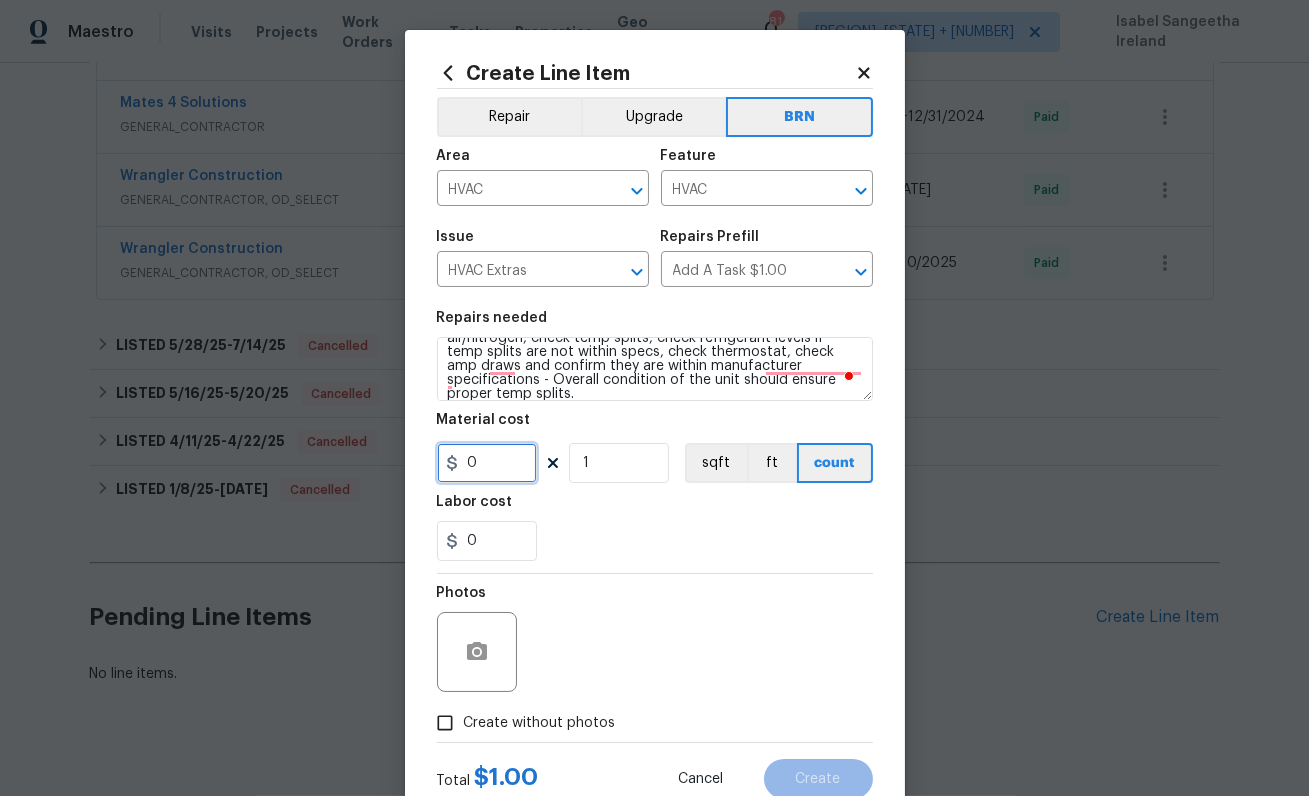 type on "0" 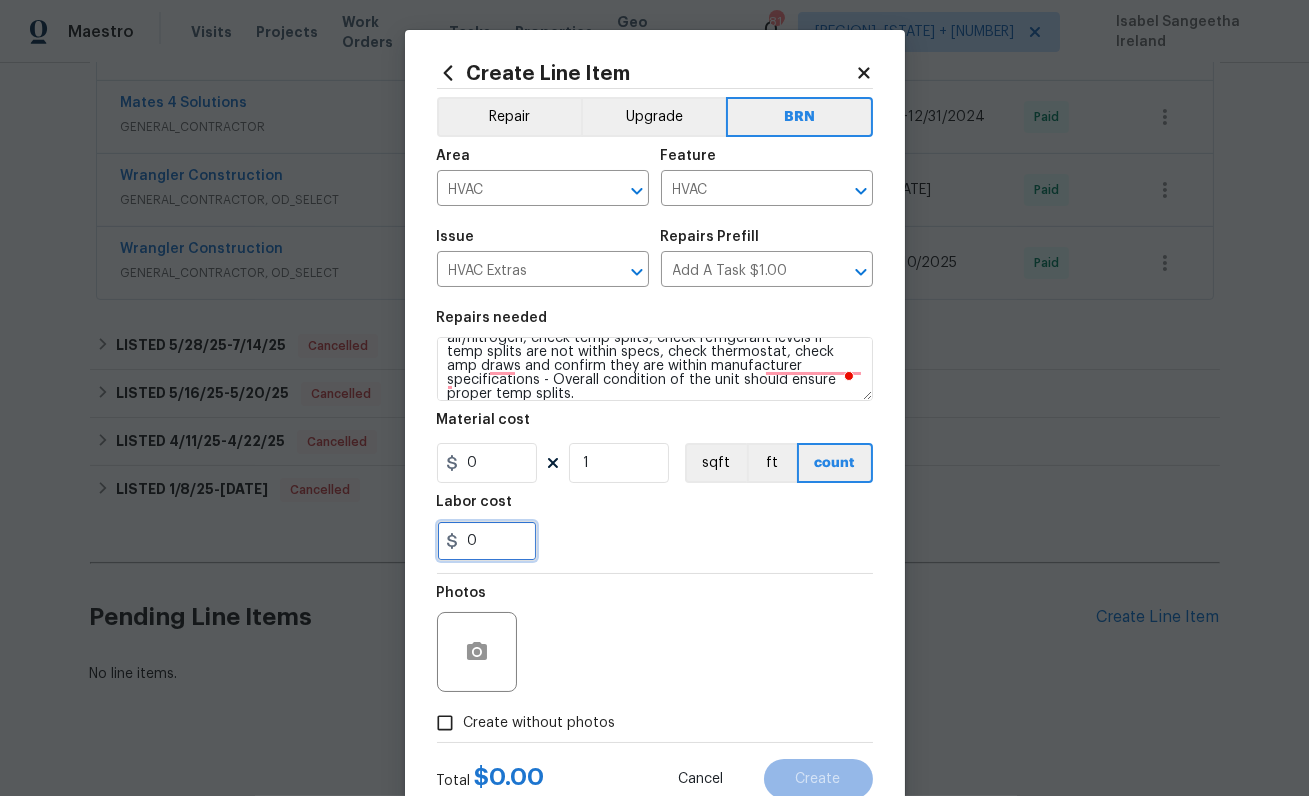 click on "0" at bounding box center [487, 541] 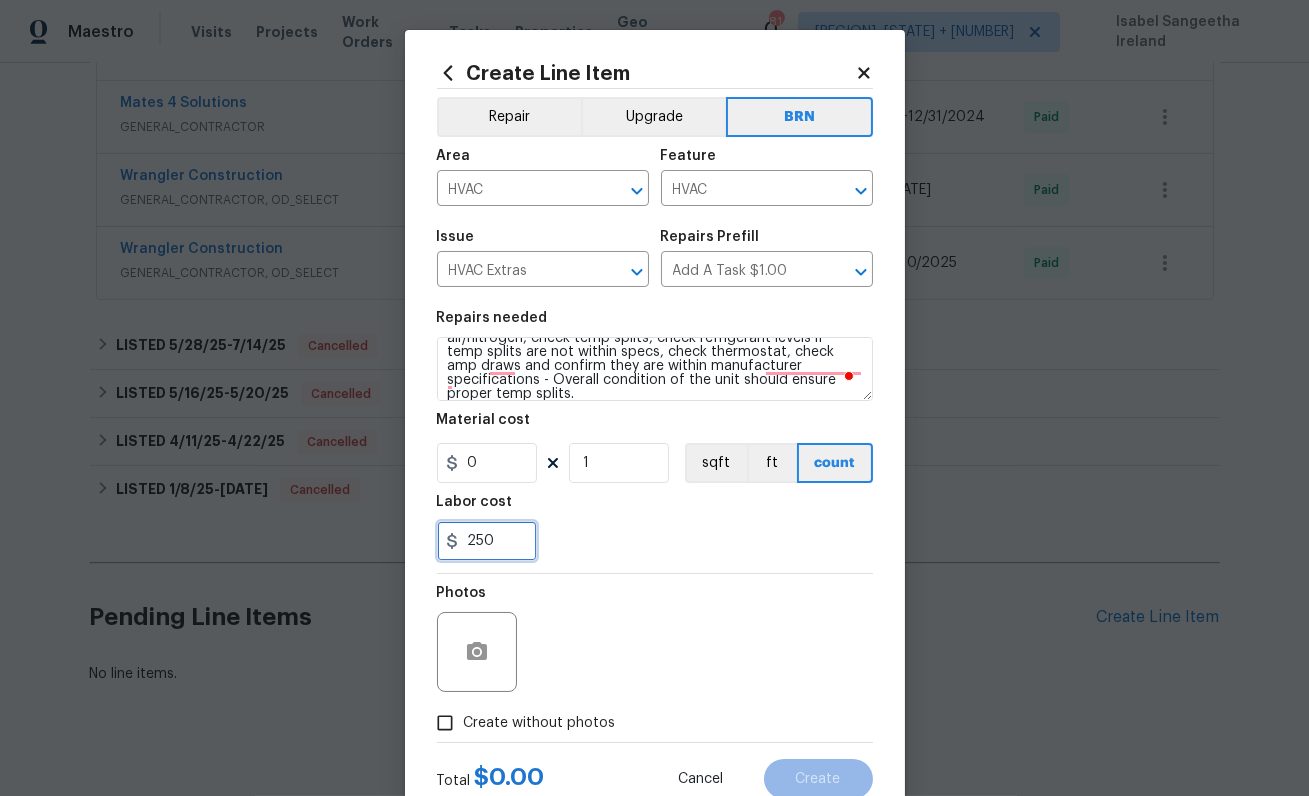 type on "250" 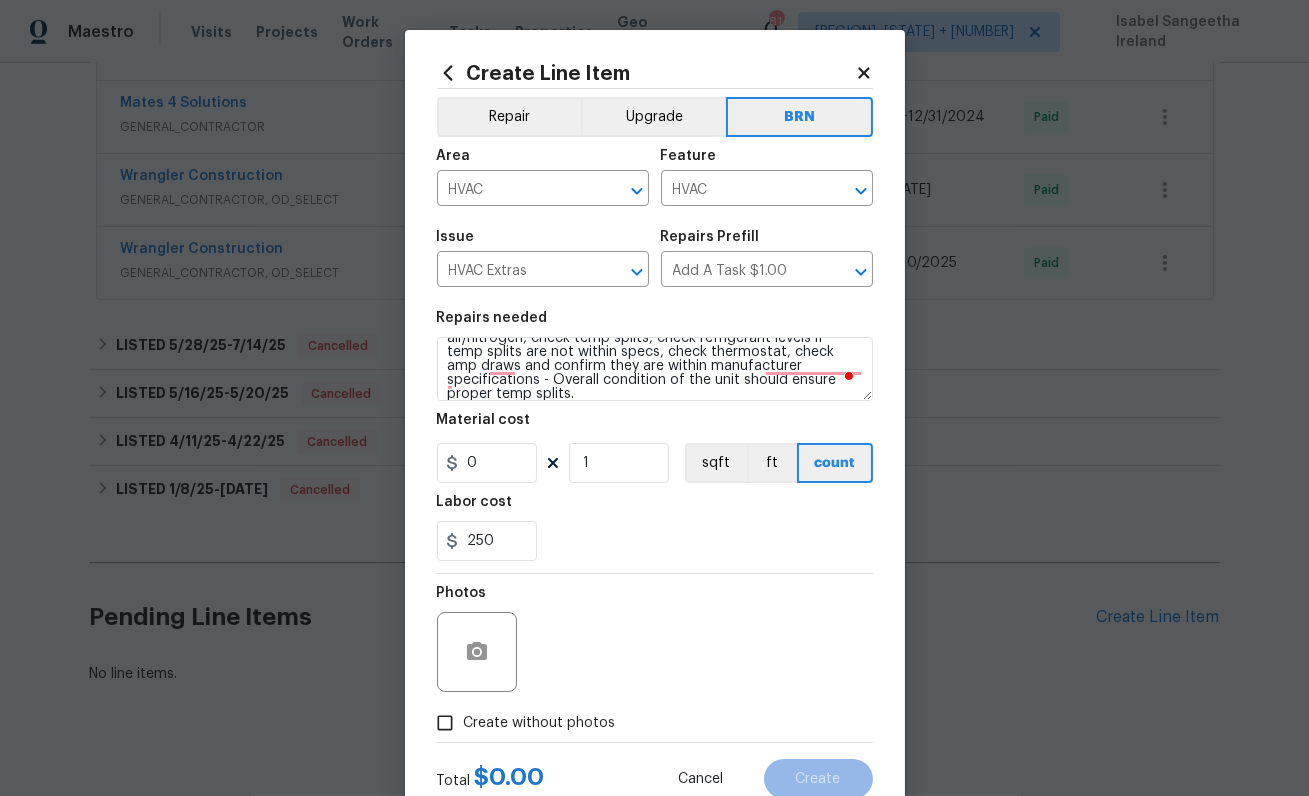 click on "Create without photos" at bounding box center [521, 723] 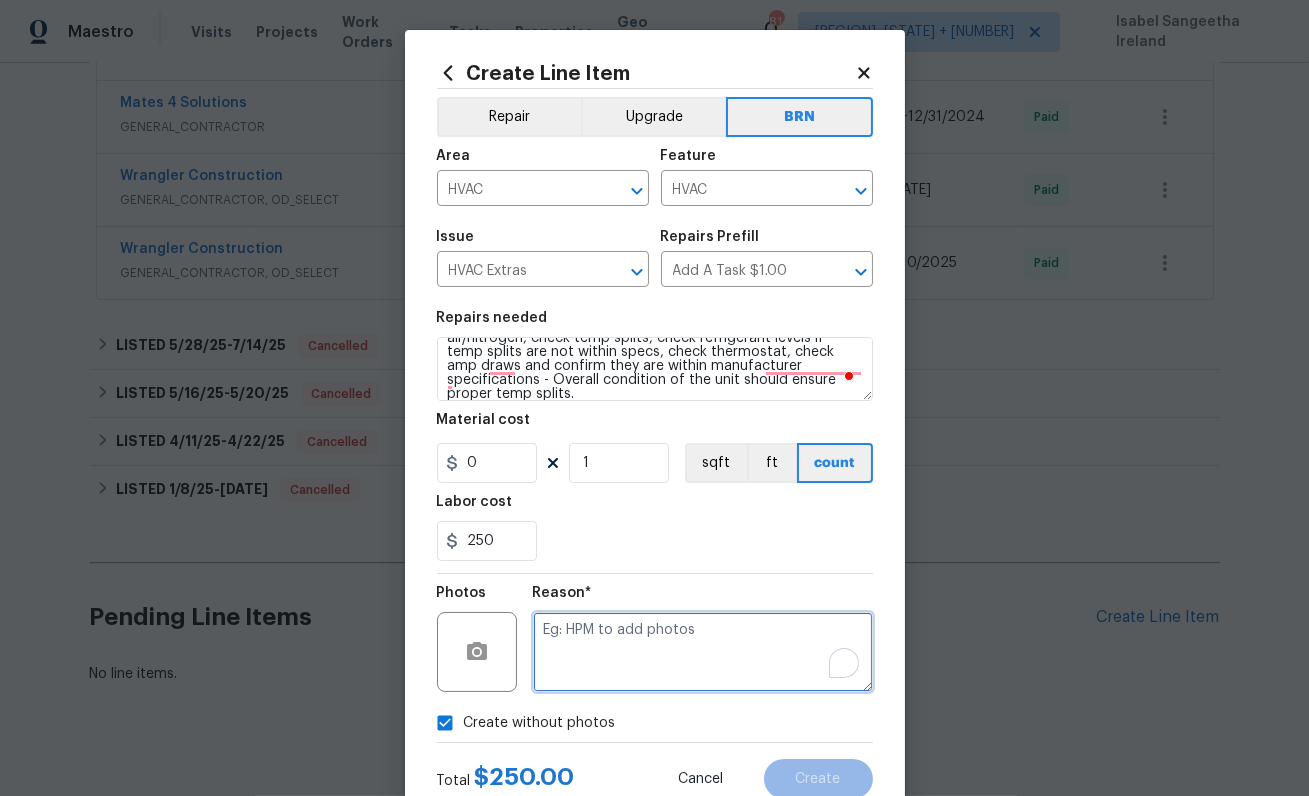 click at bounding box center (703, 652) 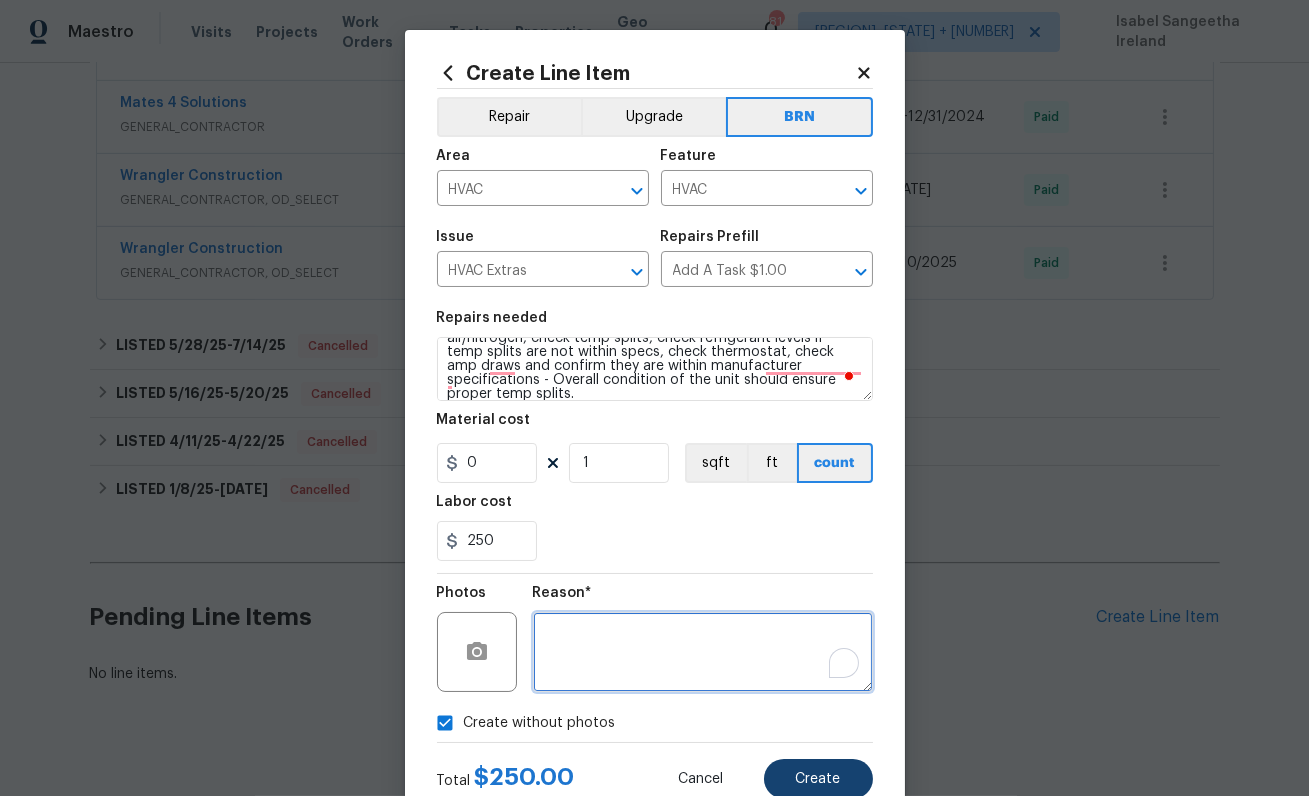 type 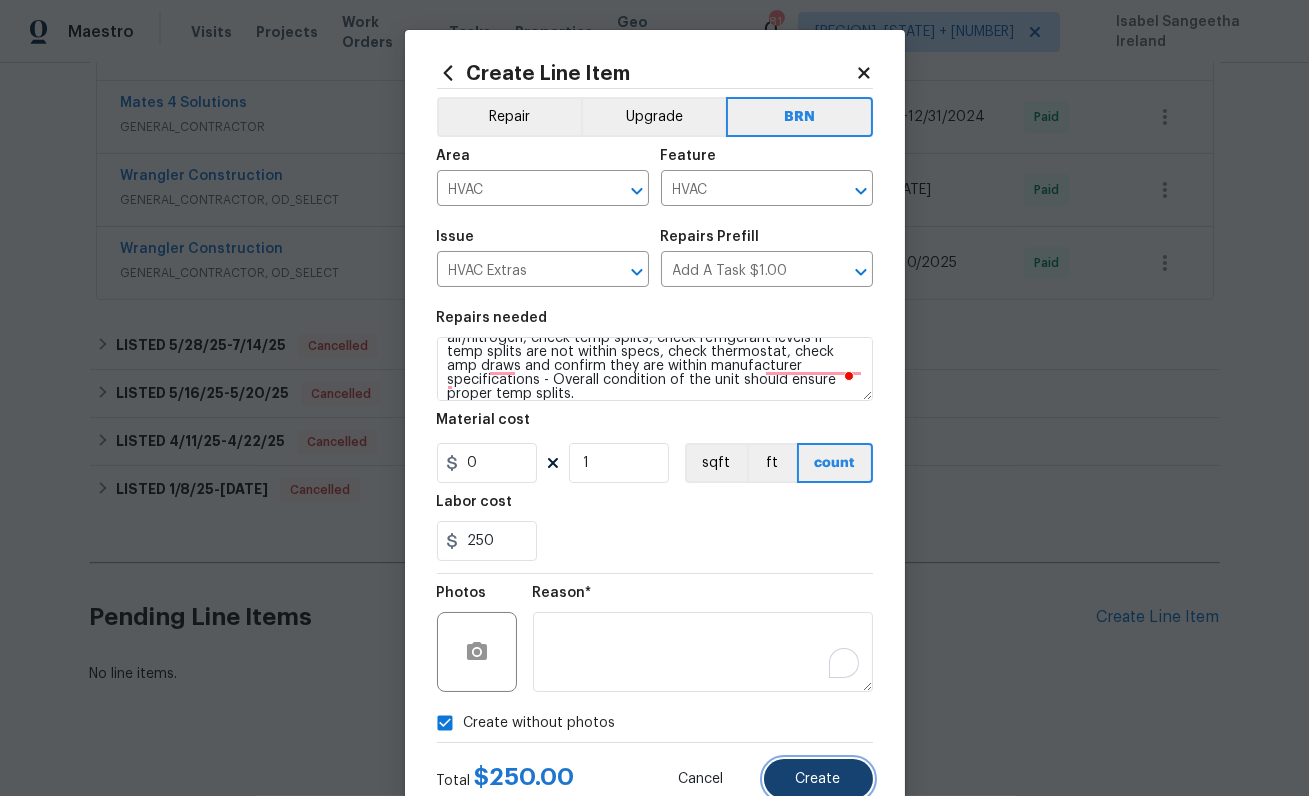 click on "Create" at bounding box center [818, 779] 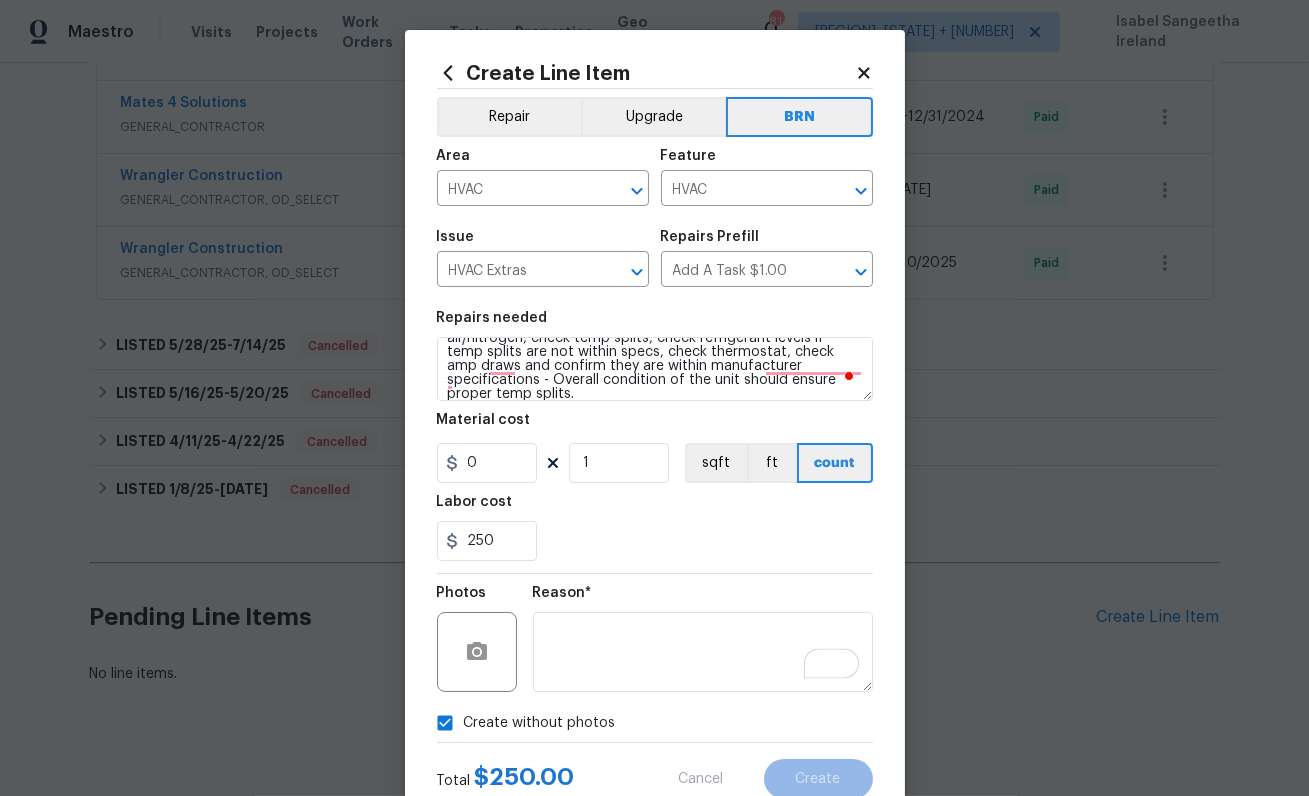 scroll, scrollTop: 45, scrollLeft: 0, axis: vertical 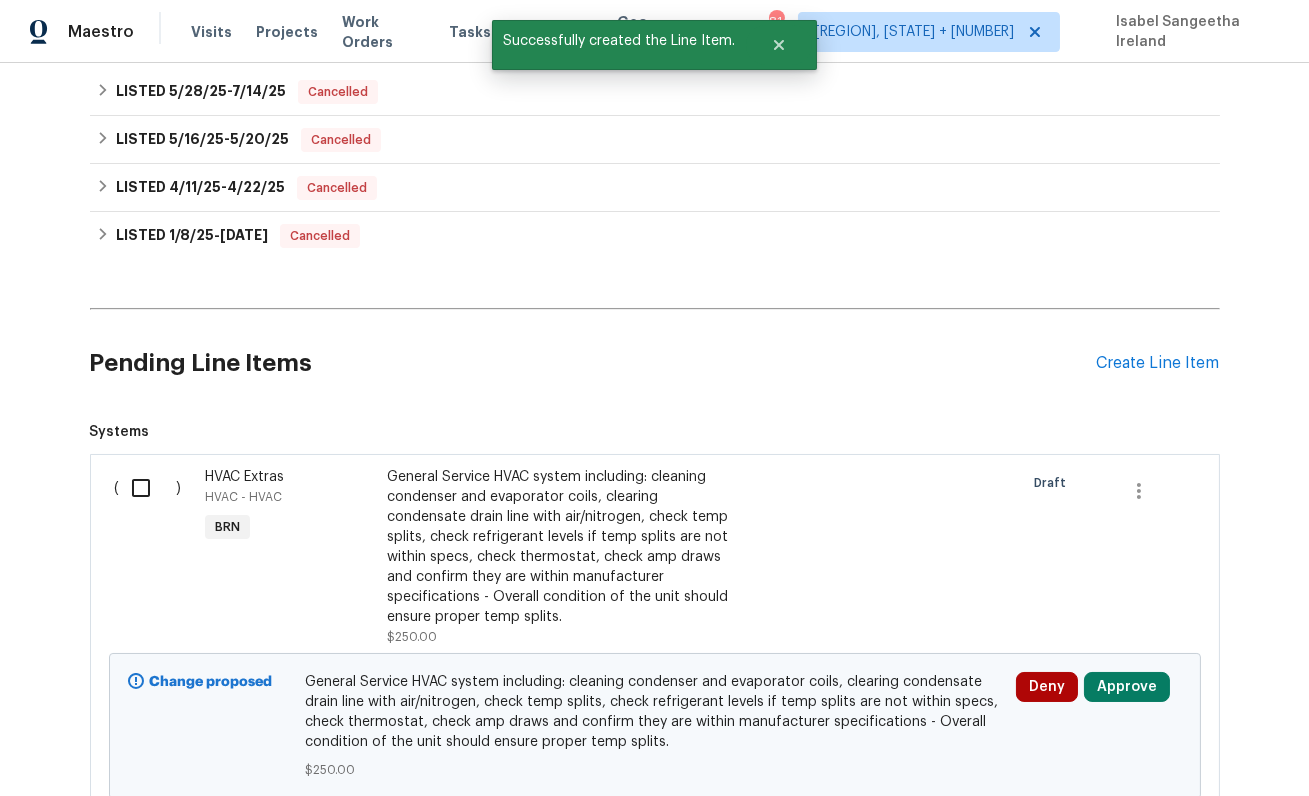 click at bounding box center (148, 488) 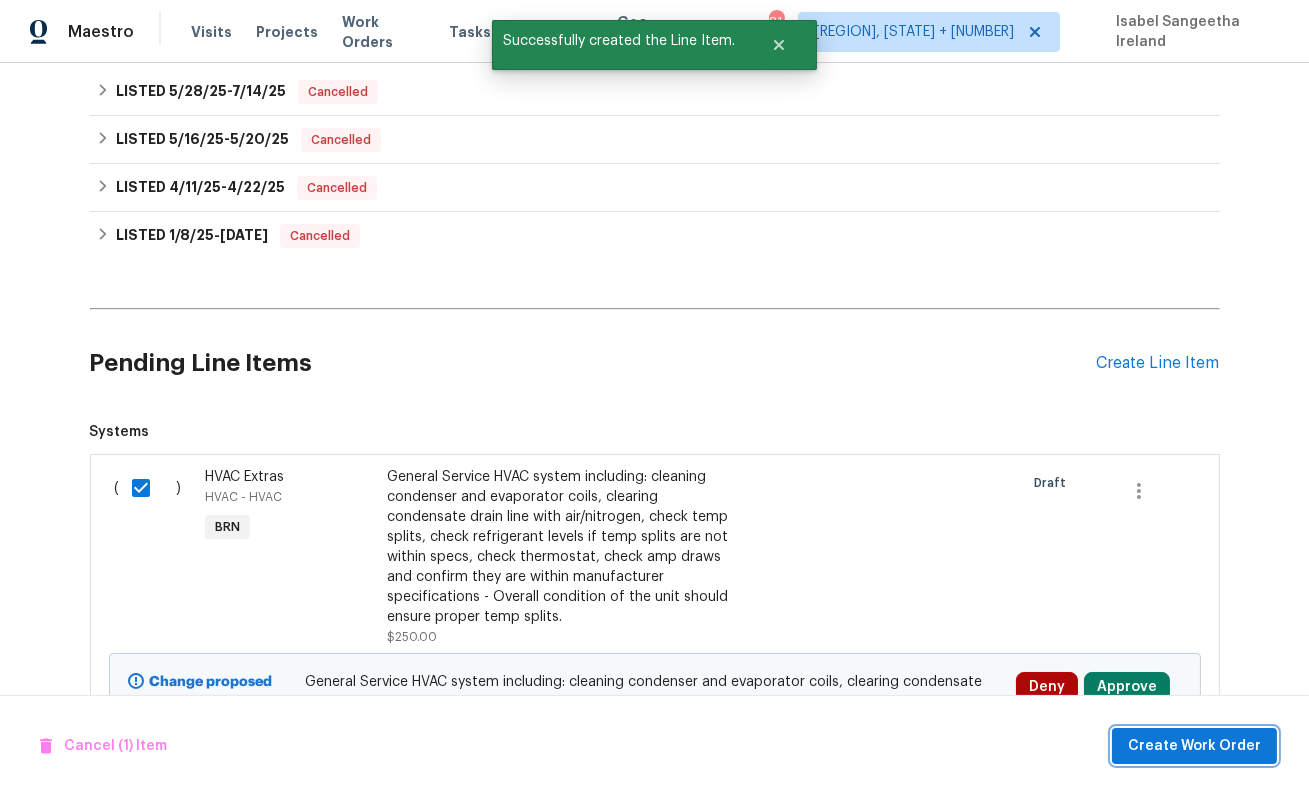 click on "Create Work Order" at bounding box center (1194, 746) 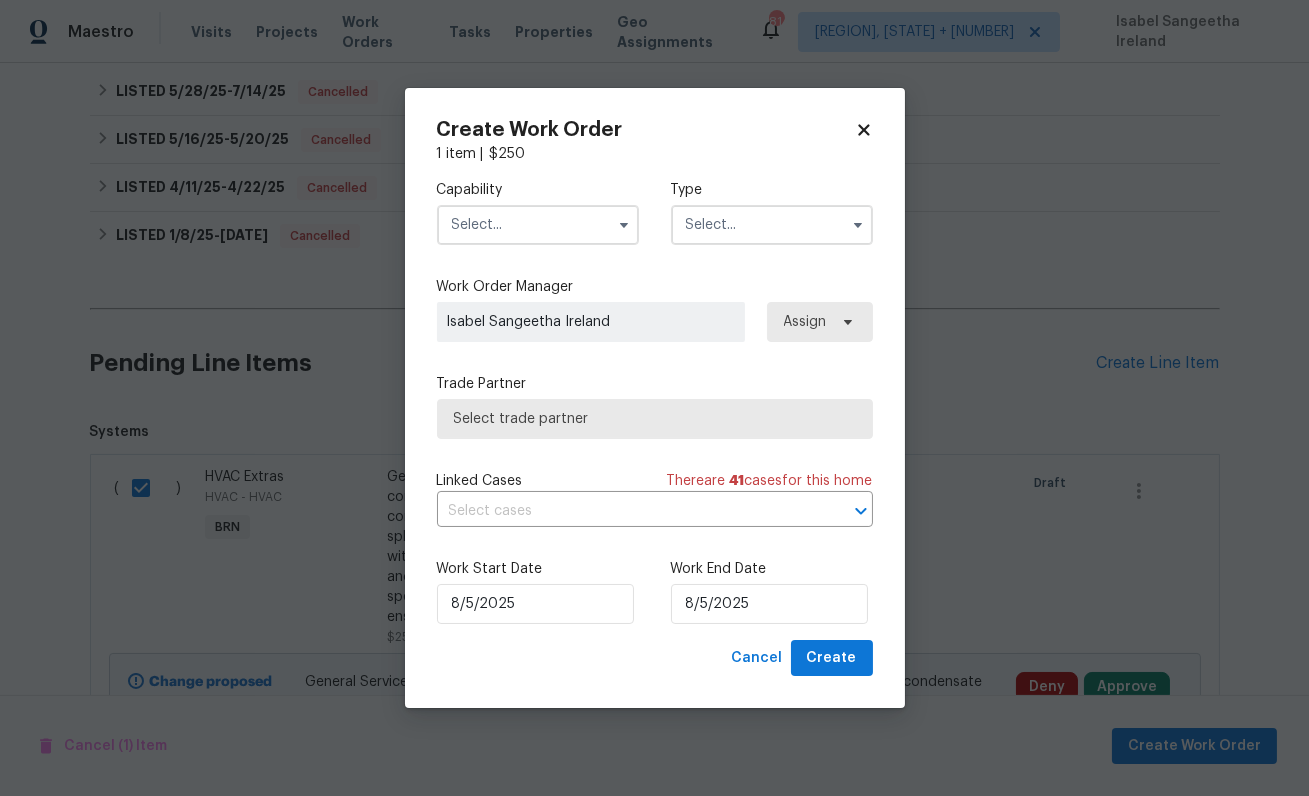 click at bounding box center [538, 225] 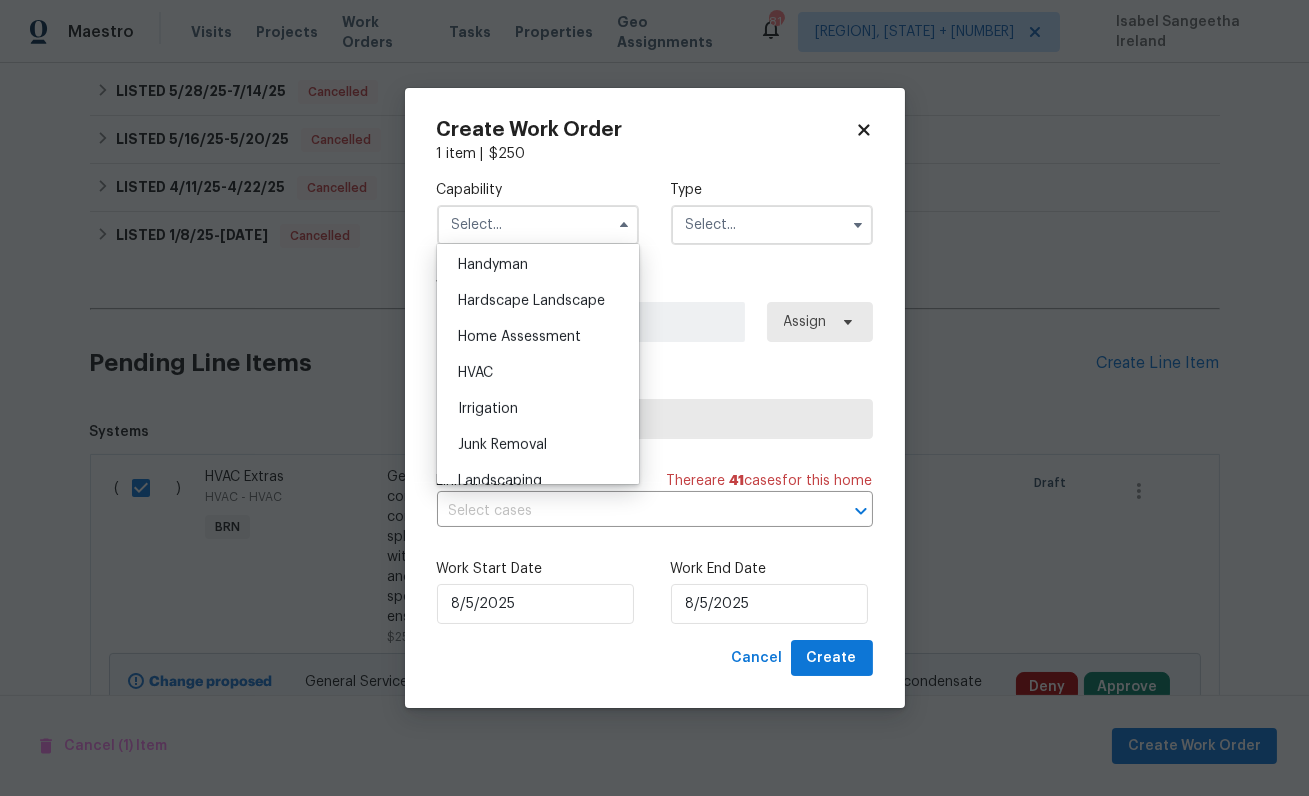 scroll, scrollTop: 1161, scrollLeft: 0, axis: vertical 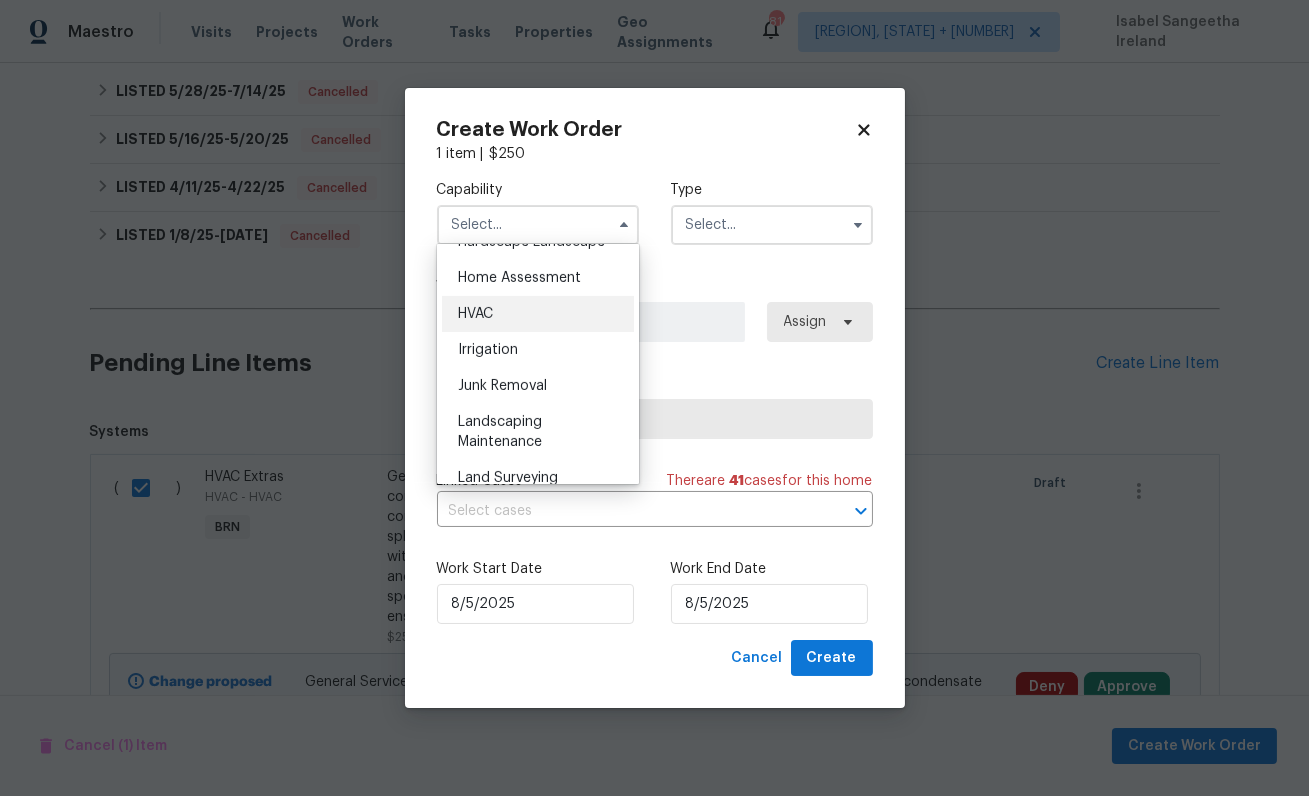 click on "HVAC" at bounding box center [538, 314] 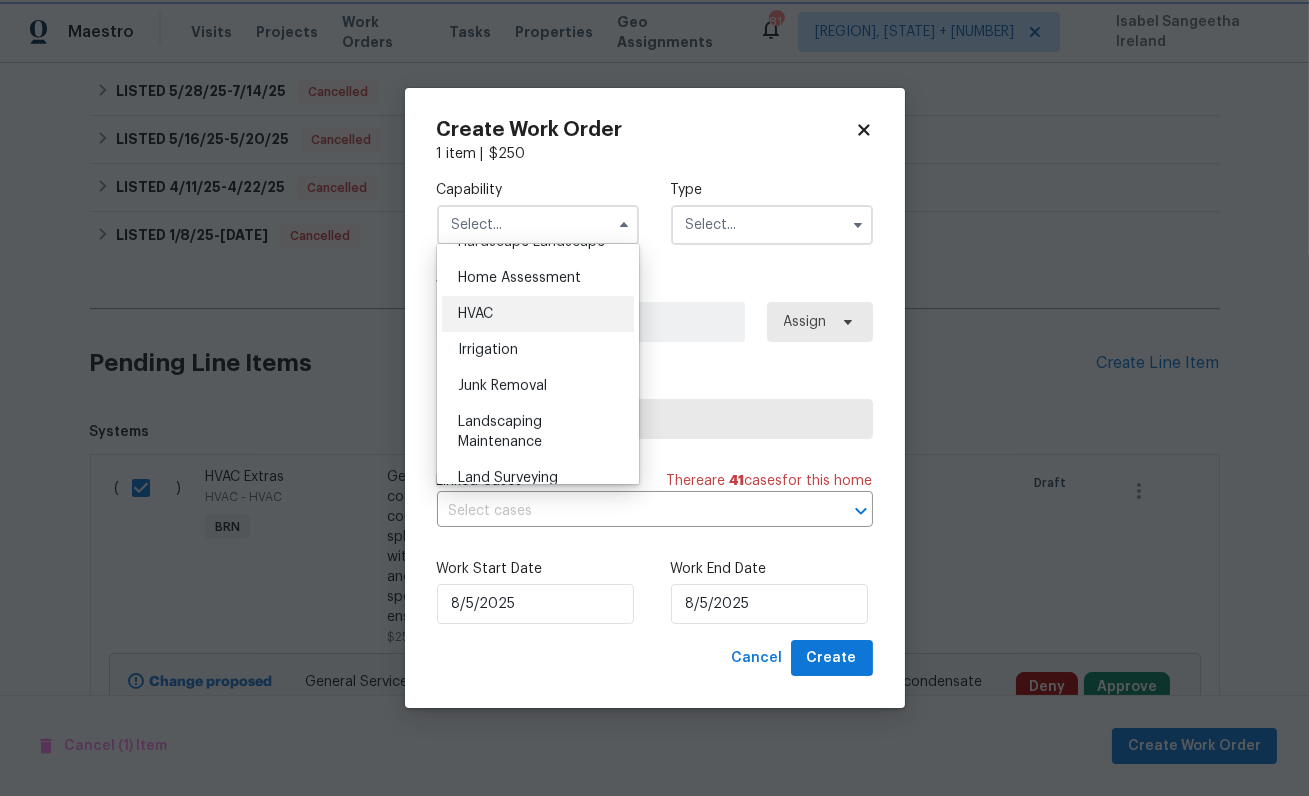 type on "HVAC" 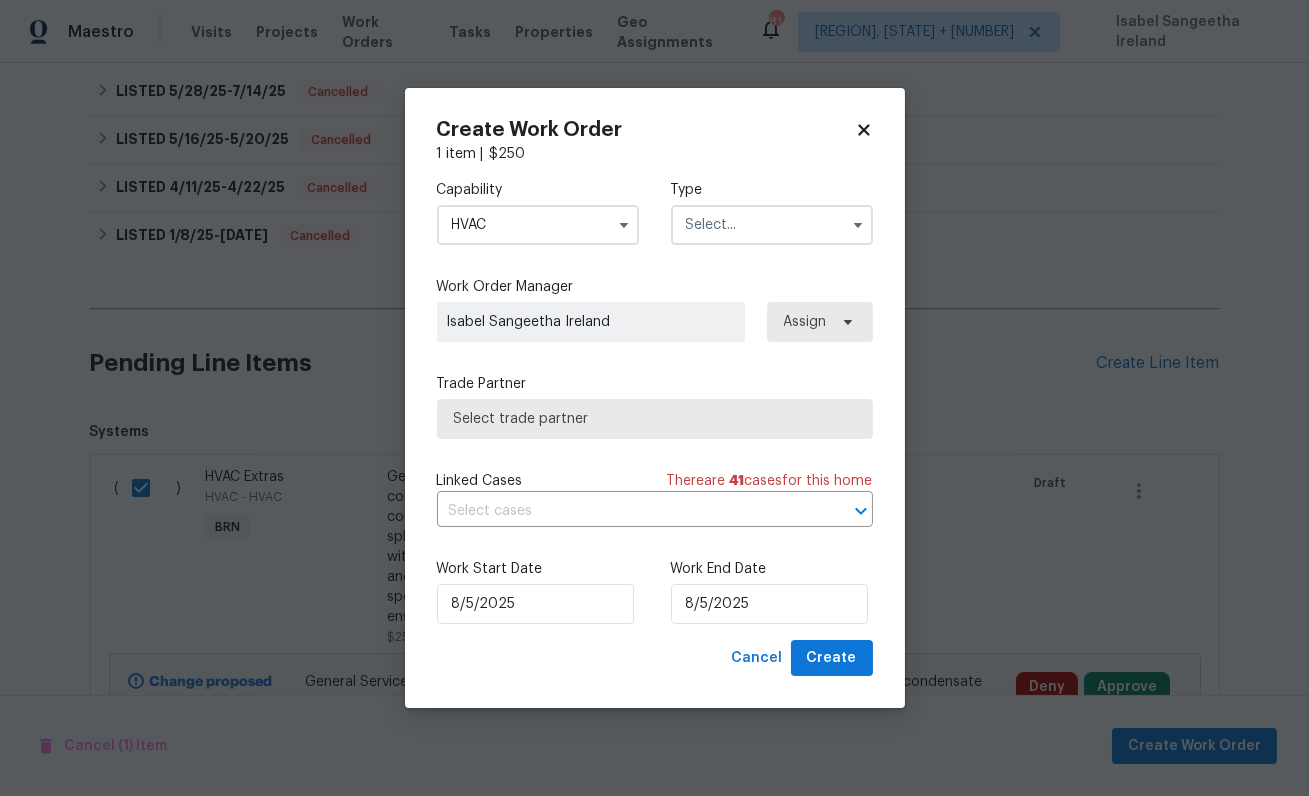 click at bounding box center (772, 225) 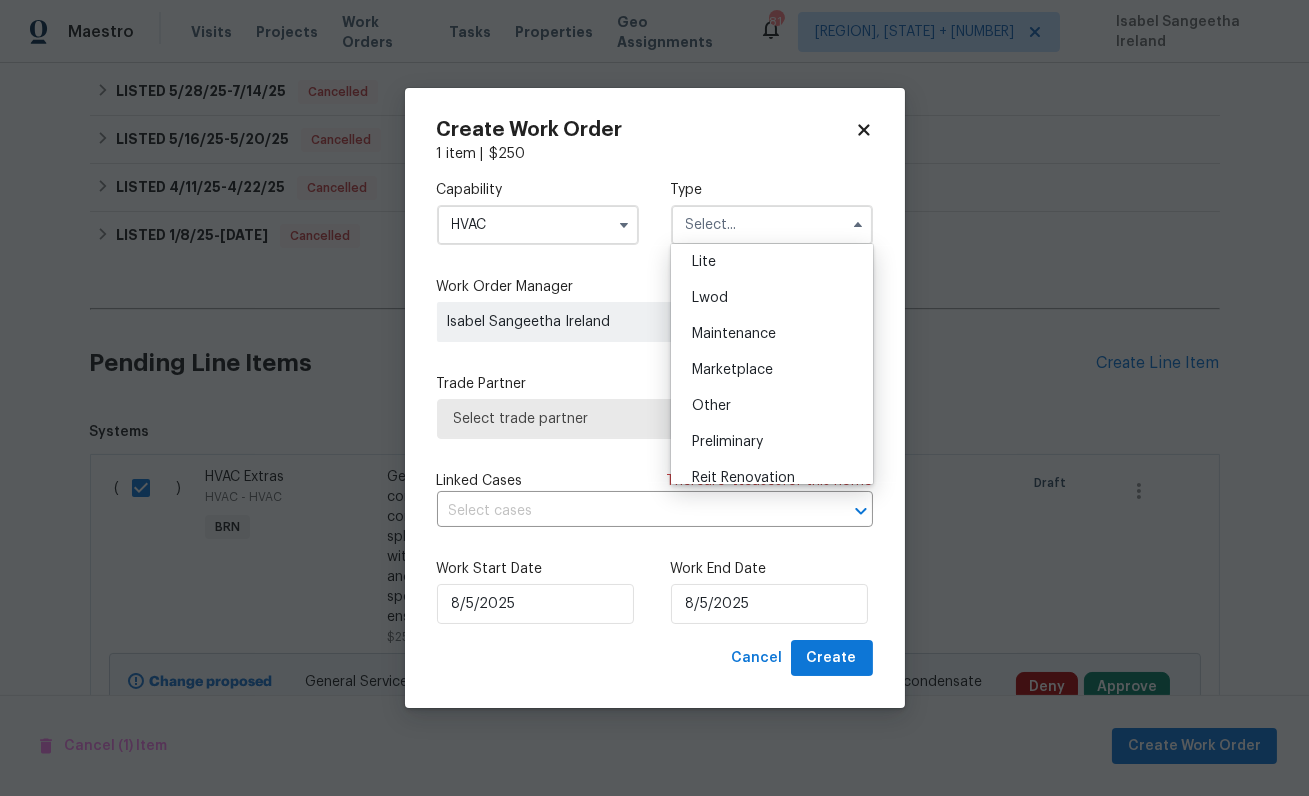 scroll, scrollTop: 454, scrollLeft: 0, axis: vertical 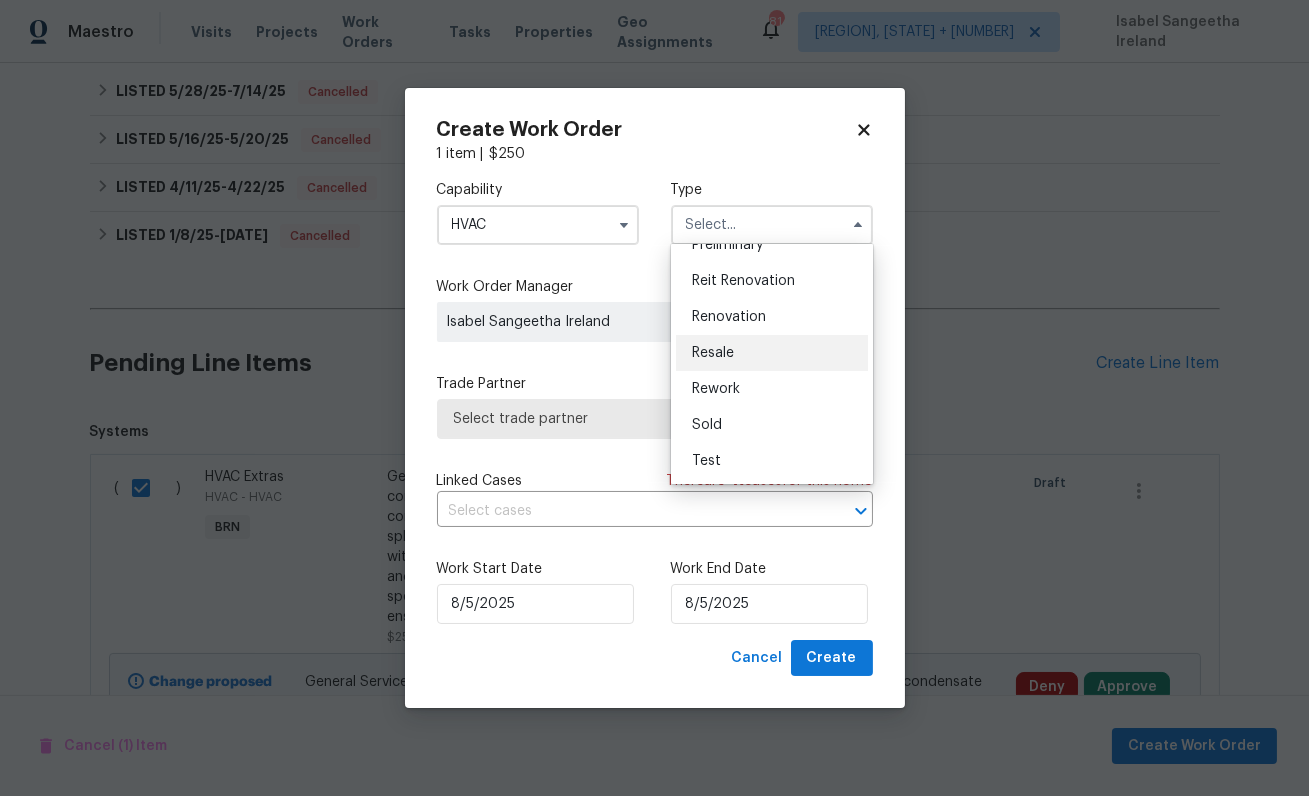 click on "Resale" at bounding box center [713, 353] 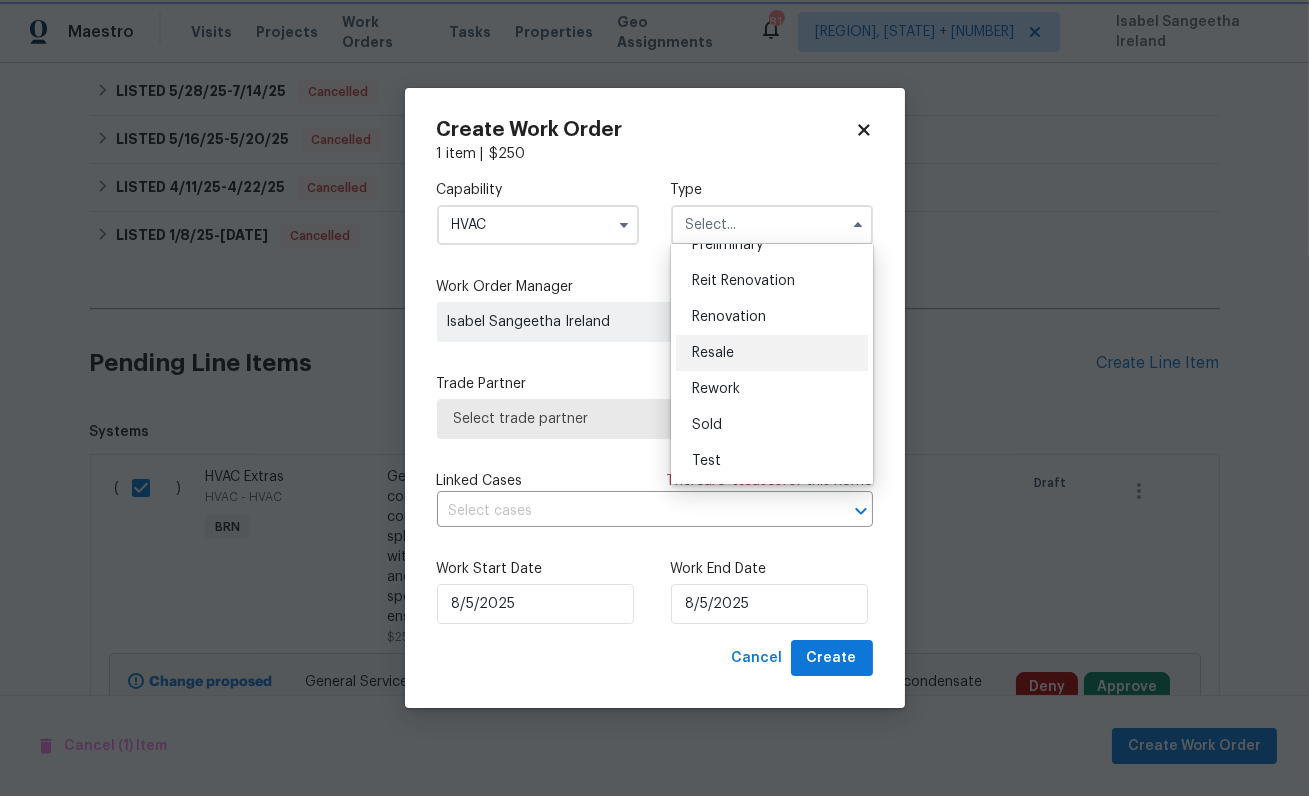 type on "Resale" 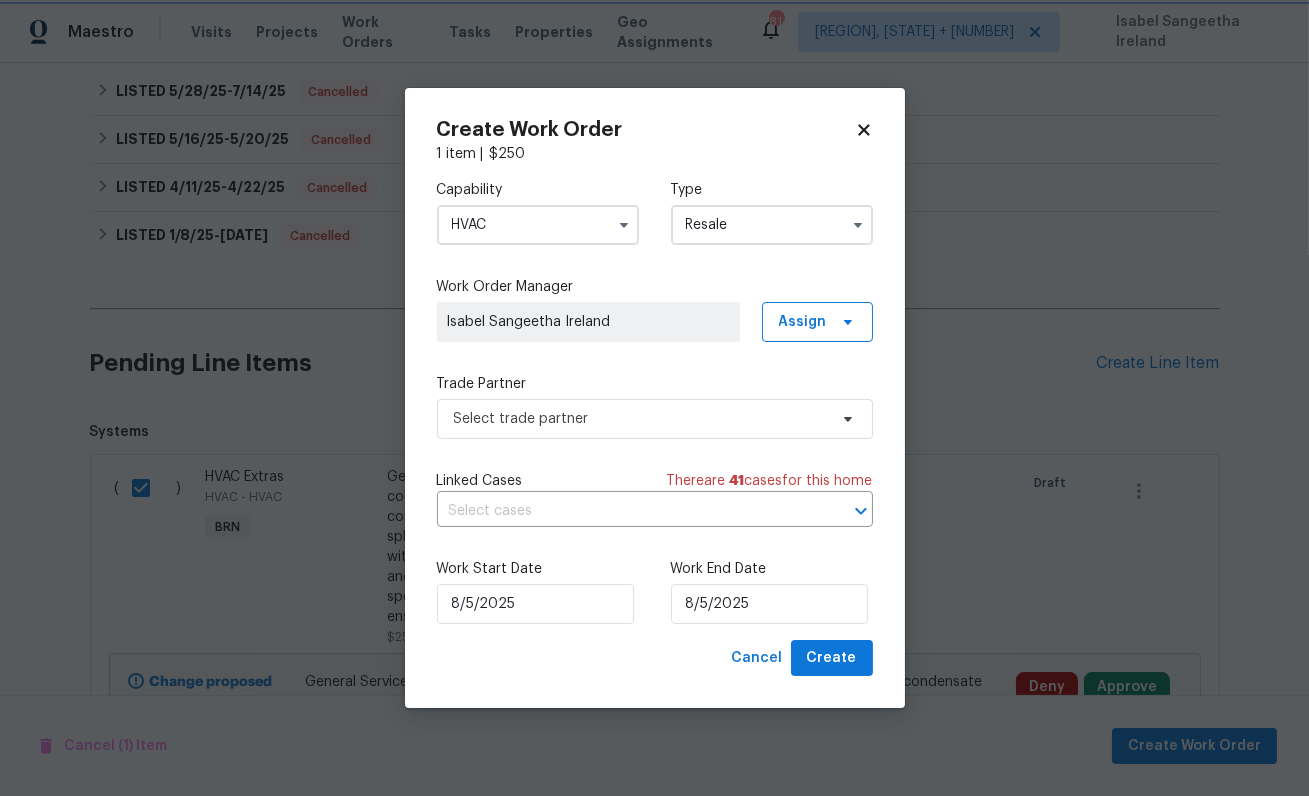 scroll, scrollTop: 0, scrollLeft: 0, axis: both 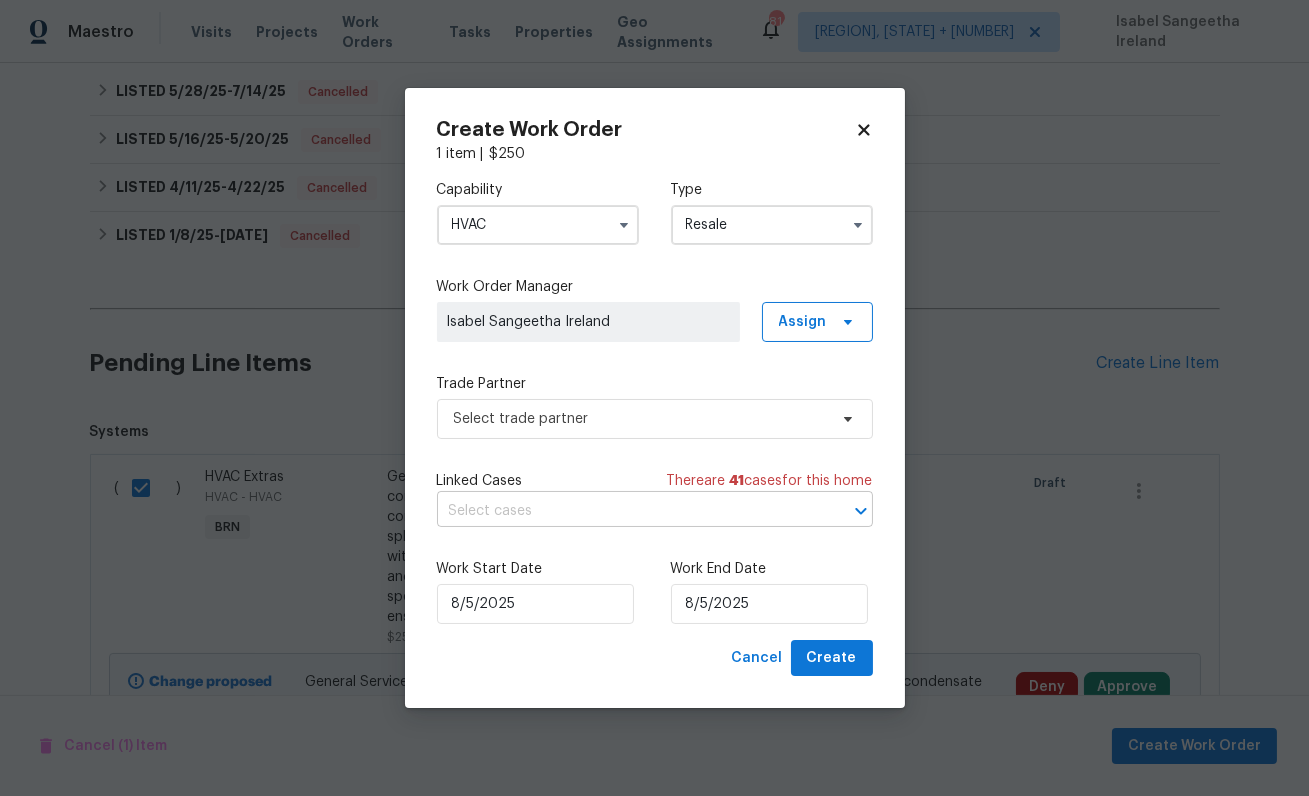 click at bounding box center [627, 511] 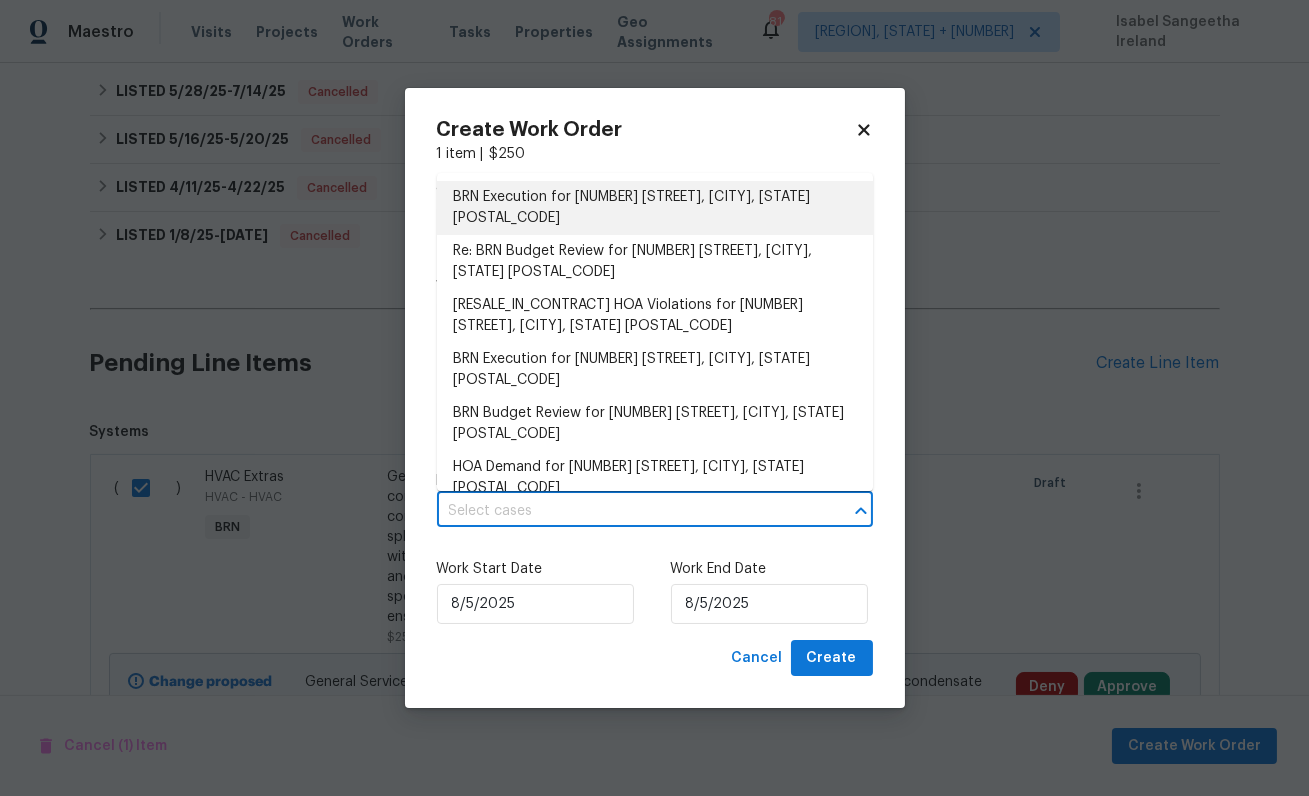 click on "BRN Execution for [NUMBER] [STREET], [CITY], [STATE] [POSTAL_CODE]" at bounding box center [655, 208] 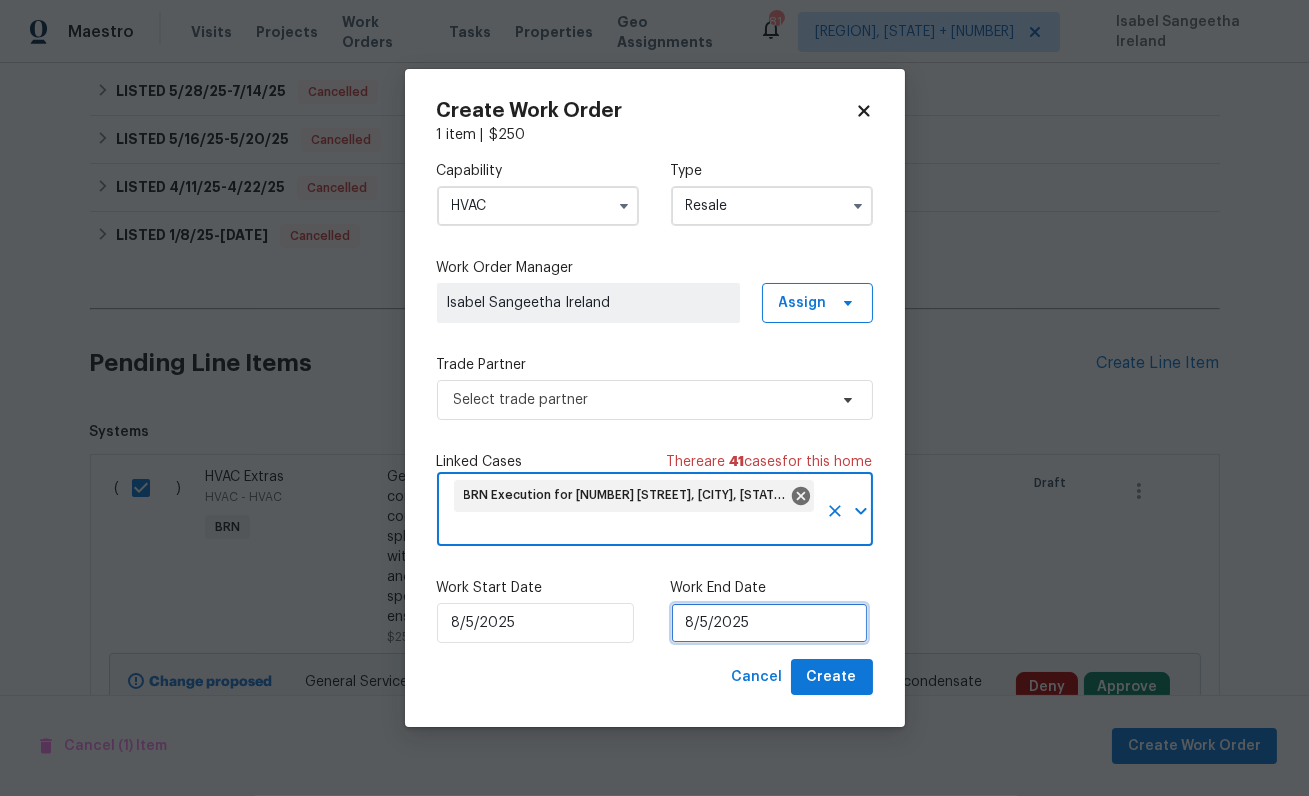 click on "8/5/2025" at bounding box center (769, 623) 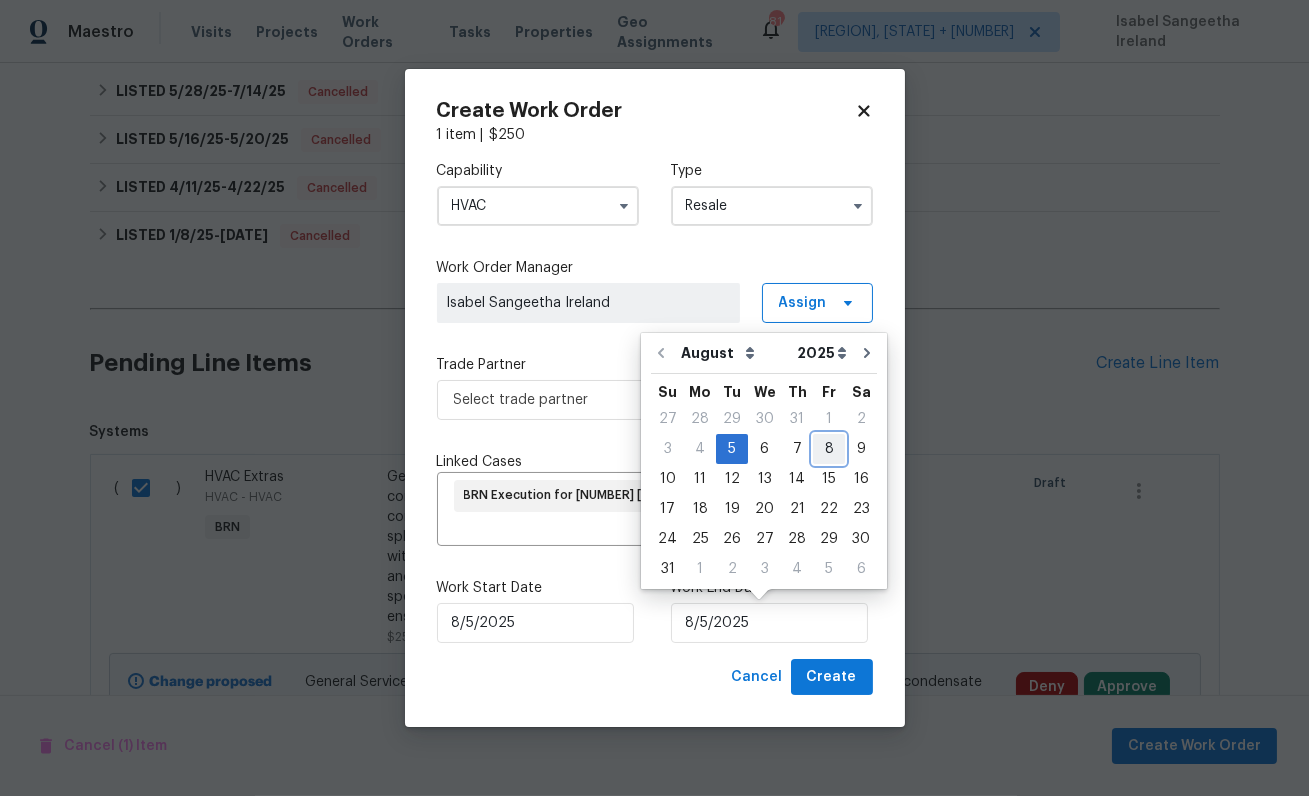 click on "8" at bounding box center [829, 449] 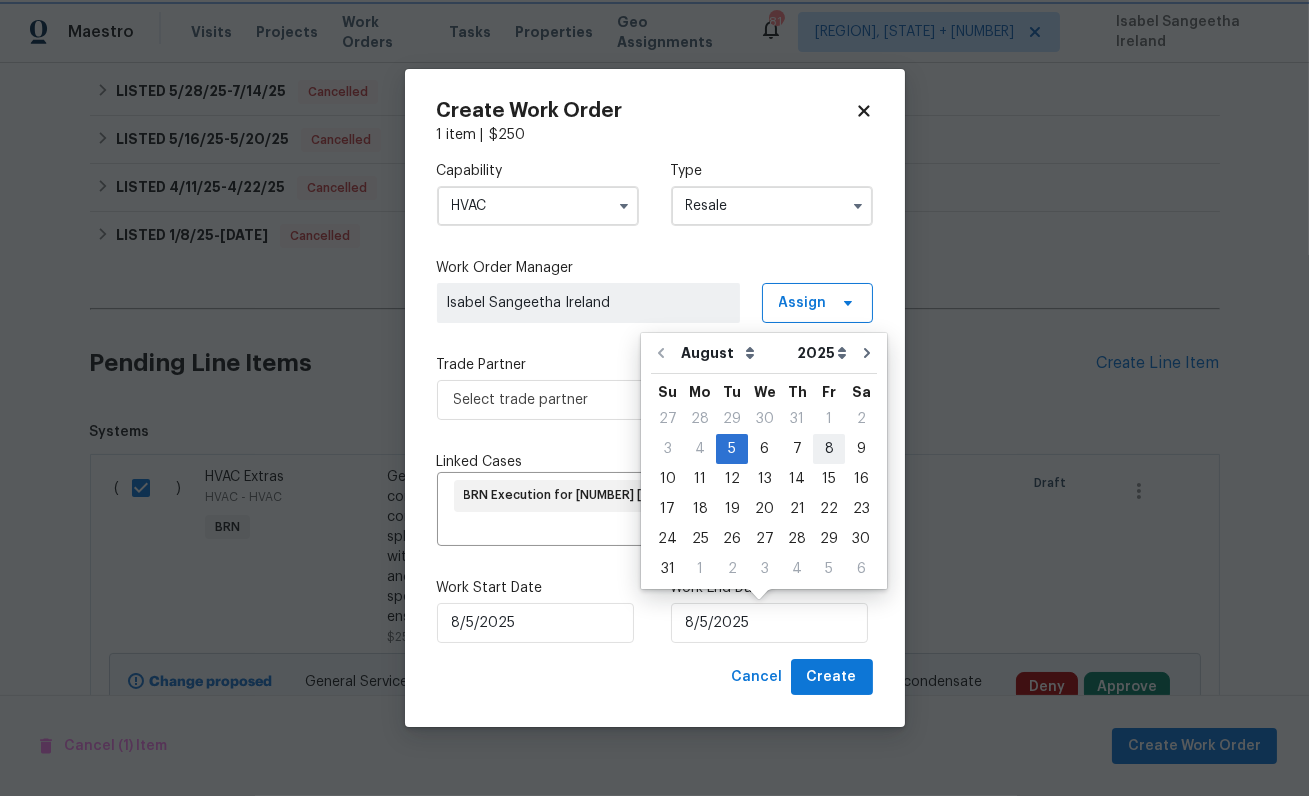 type on "8/8/2025" 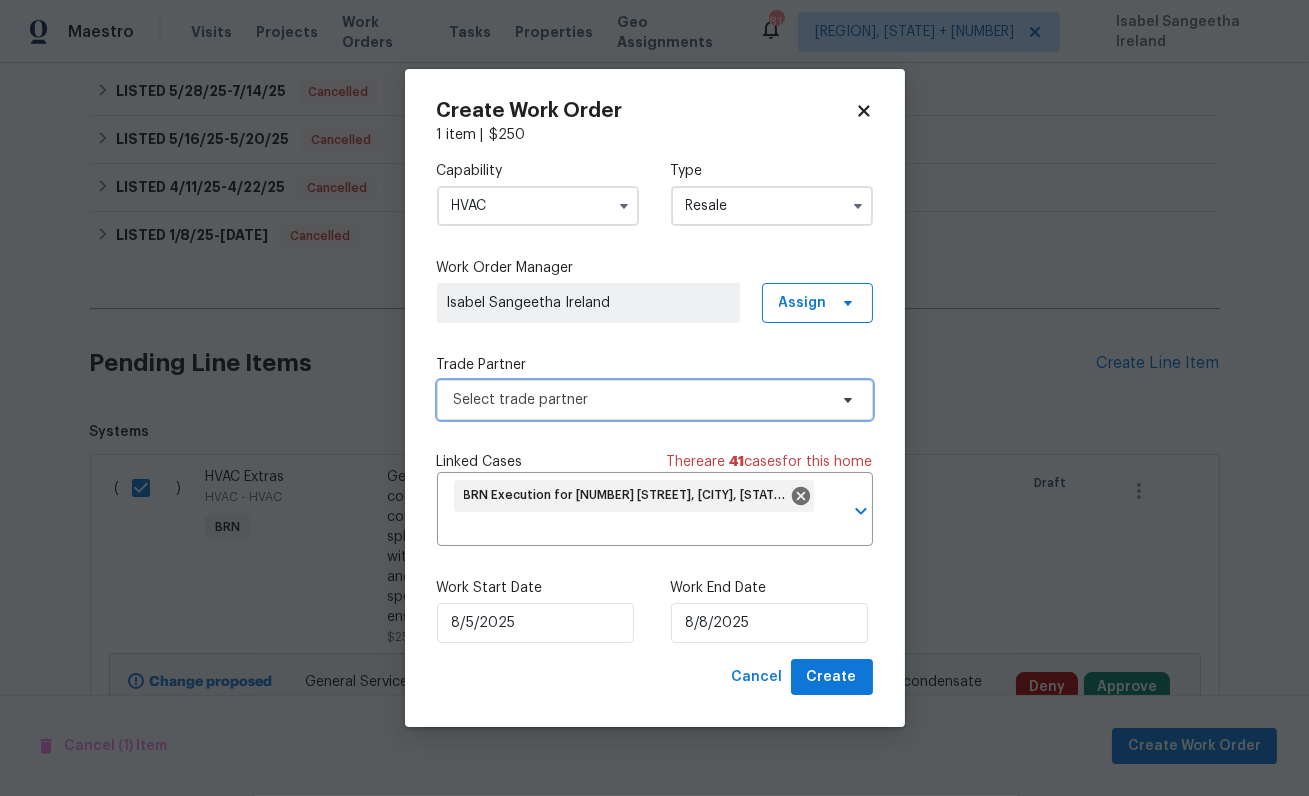 click on "Select trade partner" at bounding box center (640, 400) 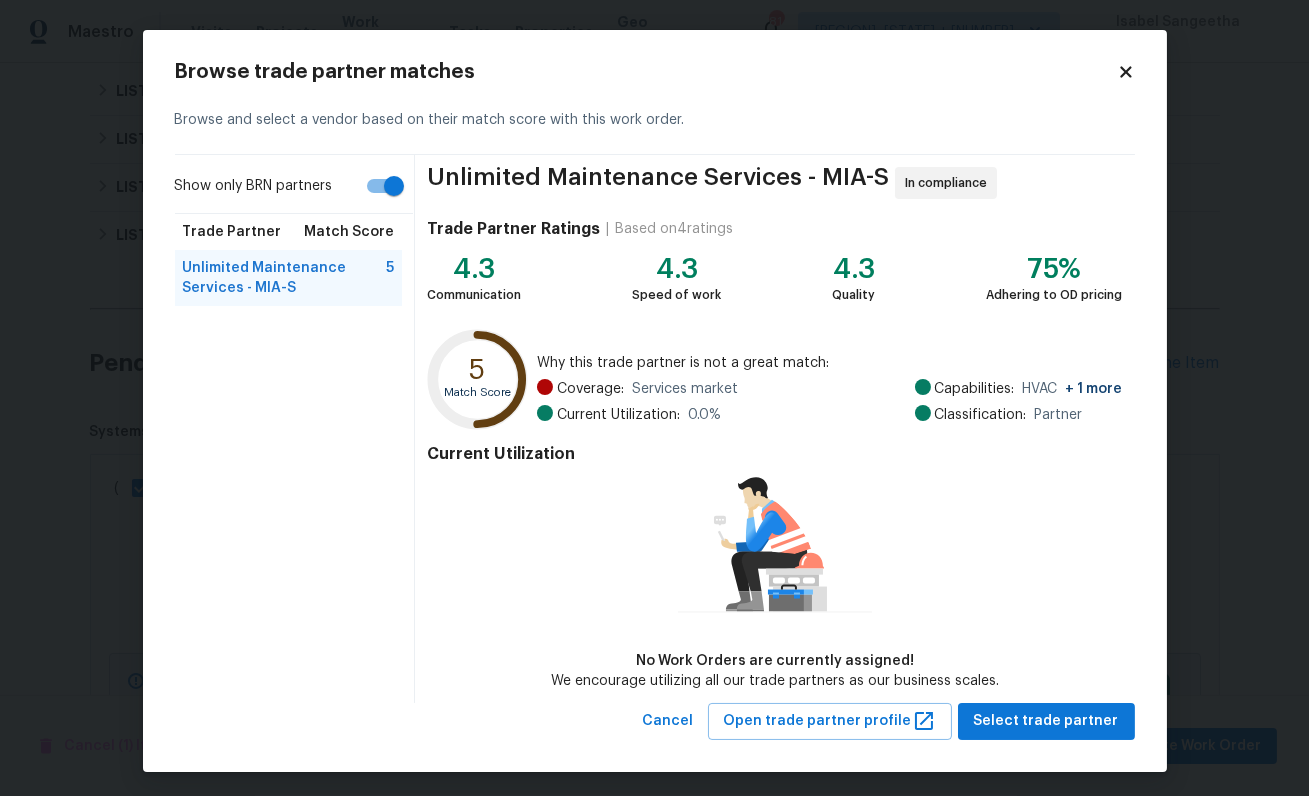 click on "Show only BRN partners" at bounding box center [394, 186] 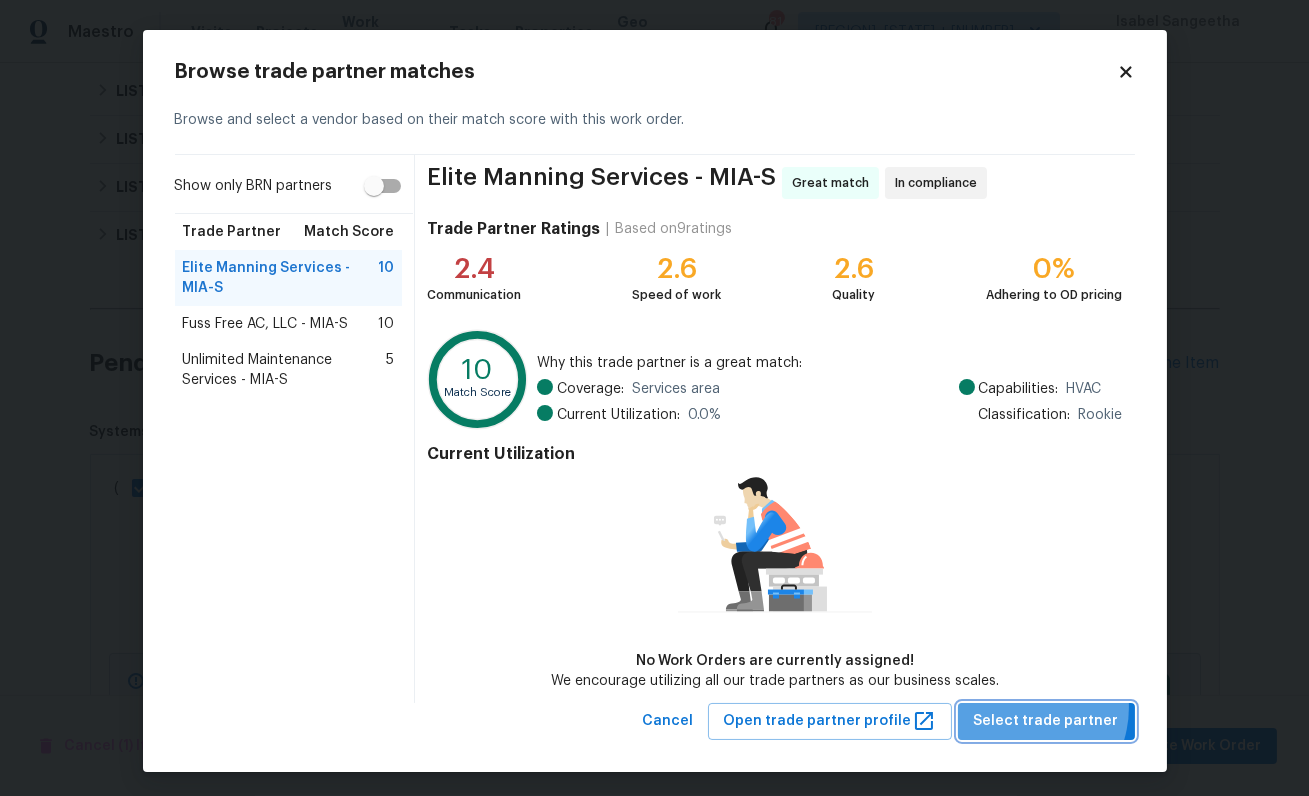 click on "Select trade partner" at bounding box center (1046, 721) 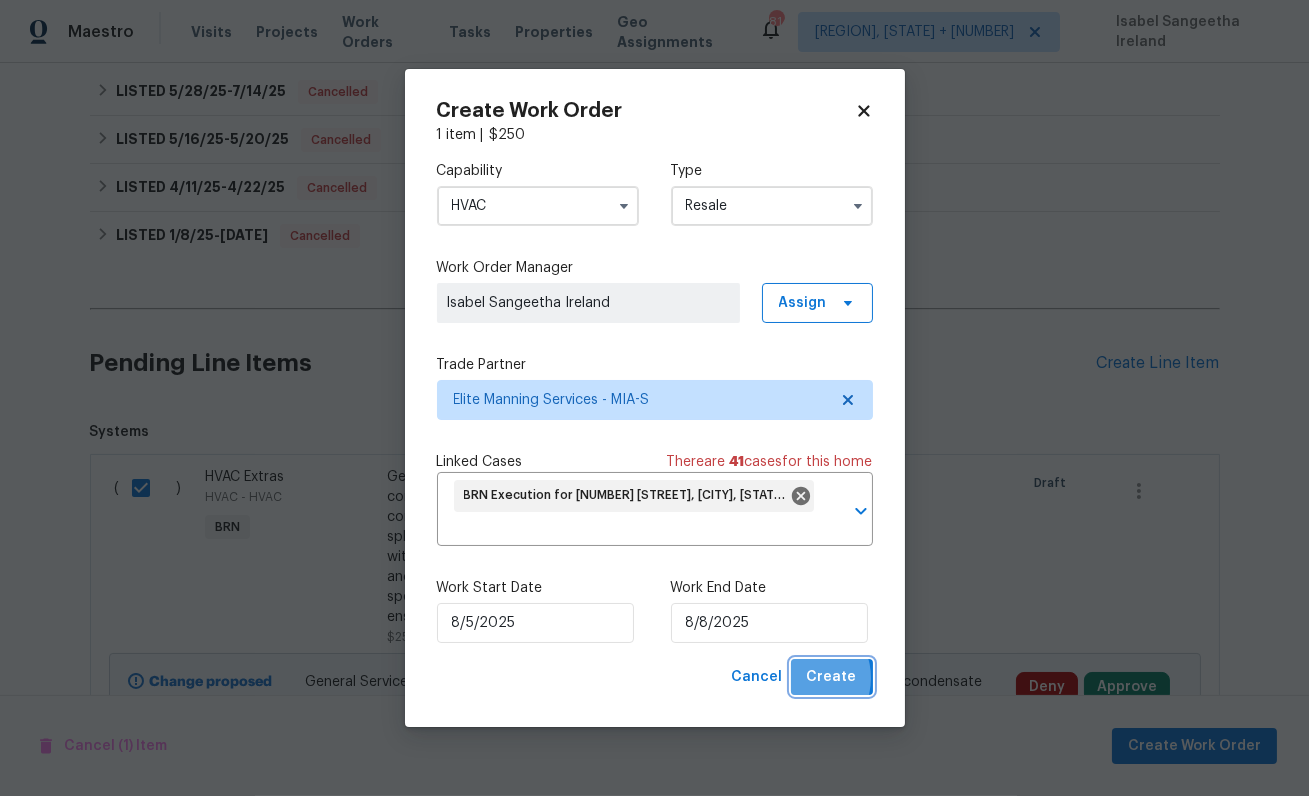 click on "Create" at bounding box center [832, 677] 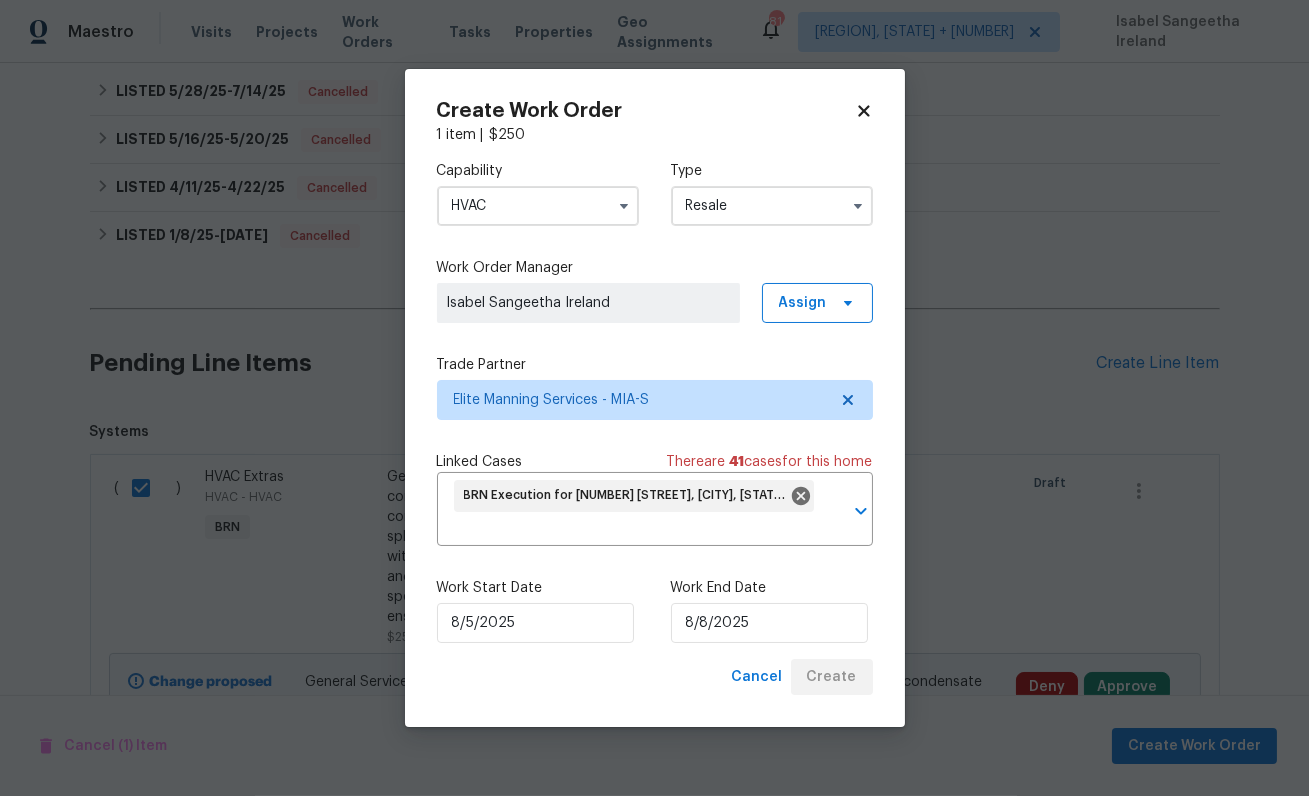 checkbox on "false" 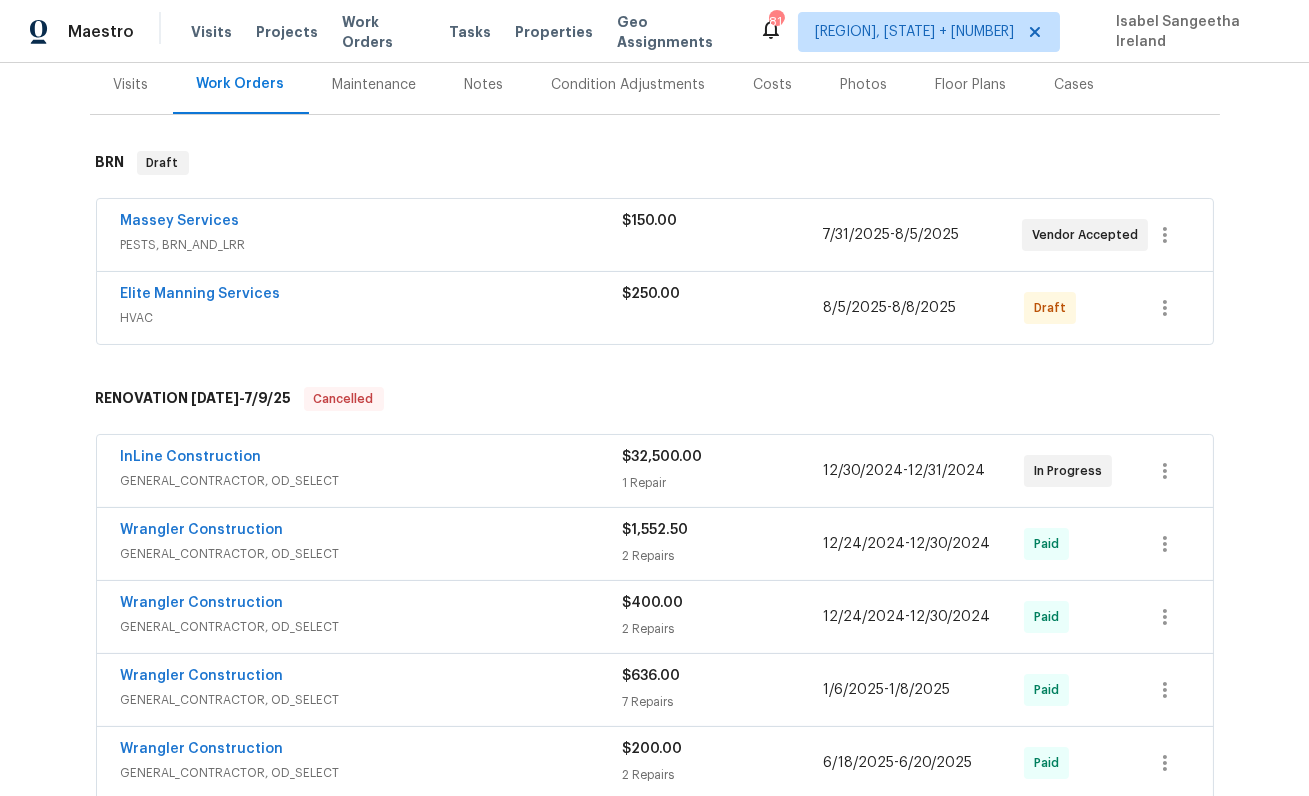 scroll, scrollTop: 8, scrollLeft: 0, axis: vertical 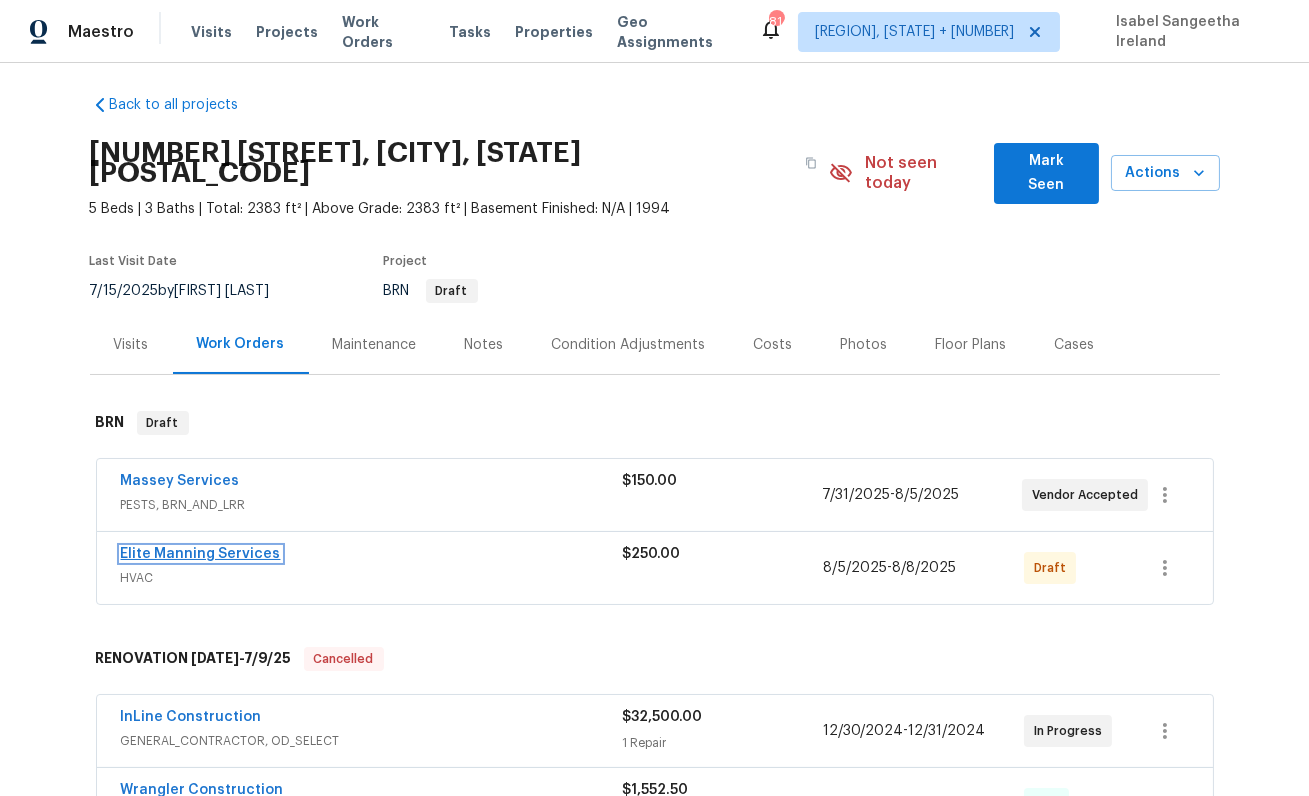 click on "Elite Manning Services" at bounding box center (201, 554) 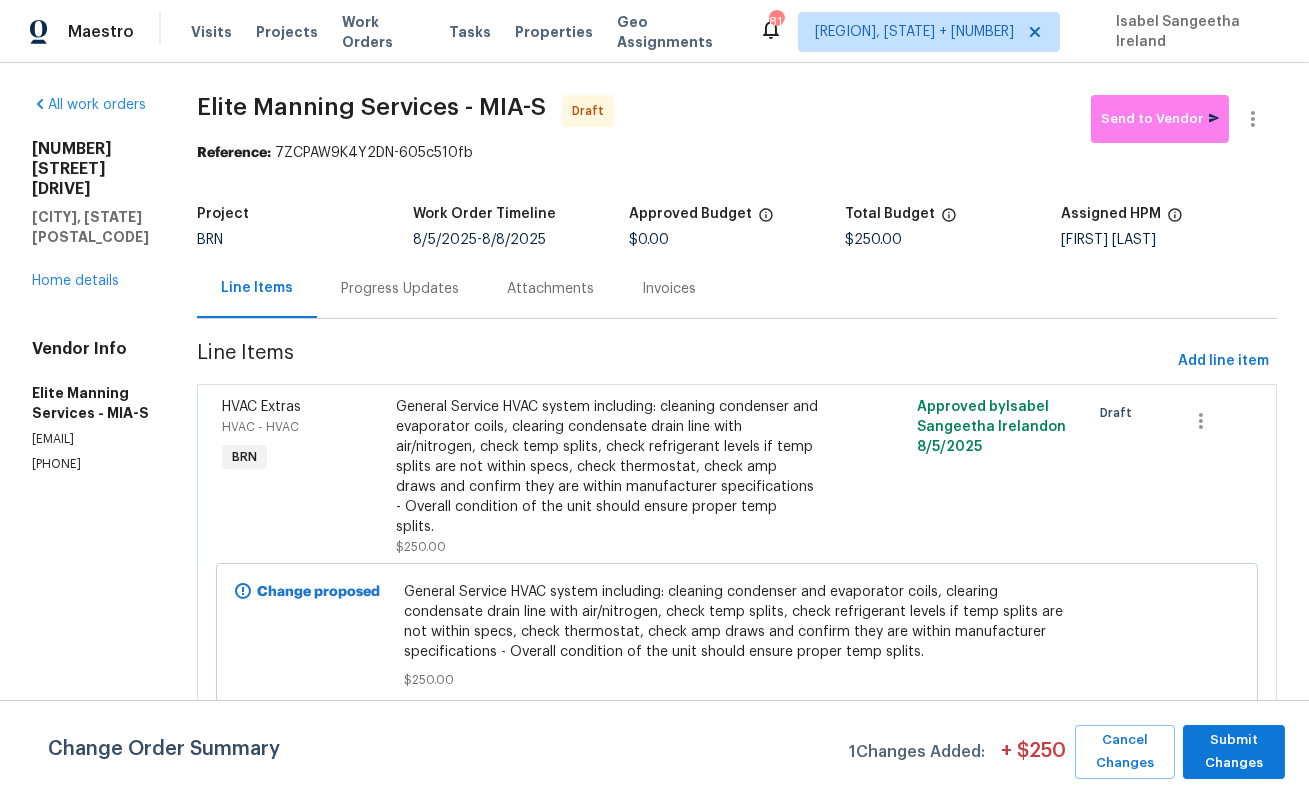 click on "Progress Updates" at bounding box center [400, 289] 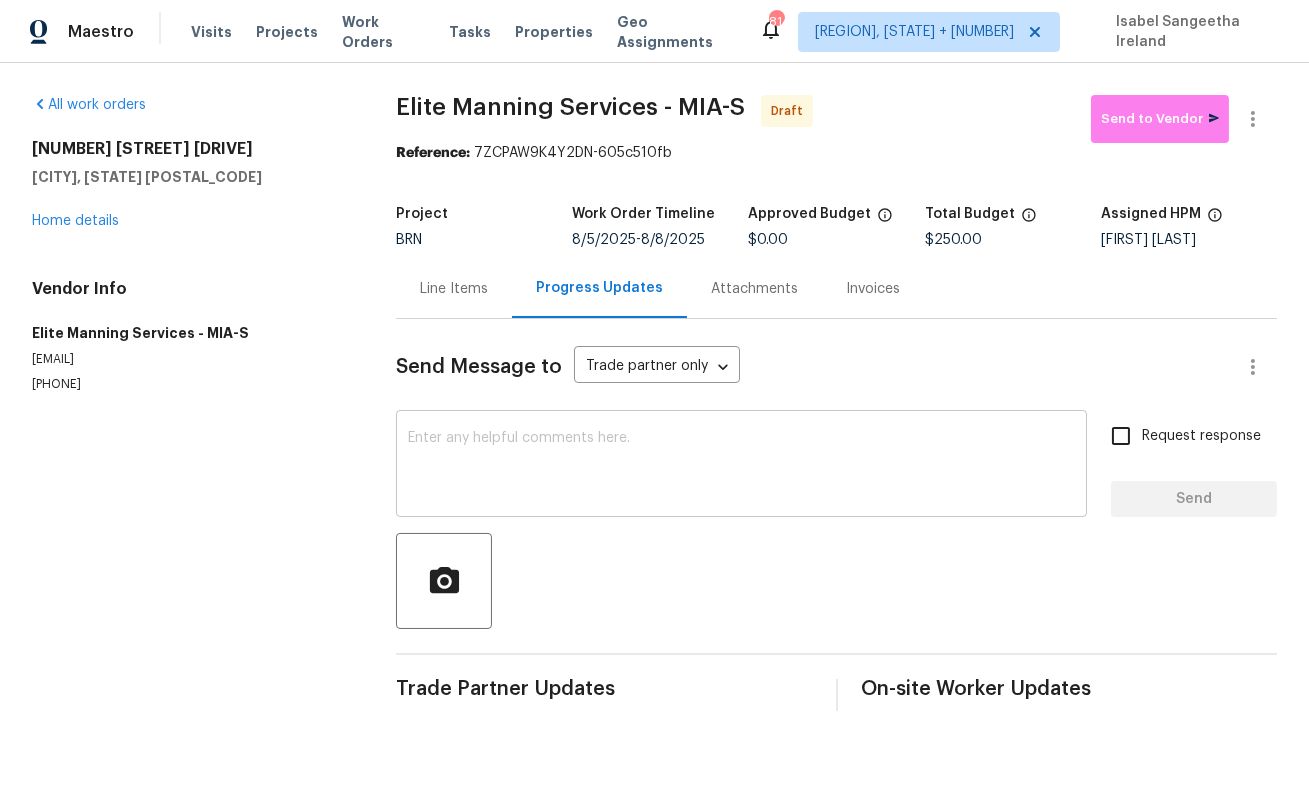 click on "x ​" at bounding box center [741, 466] 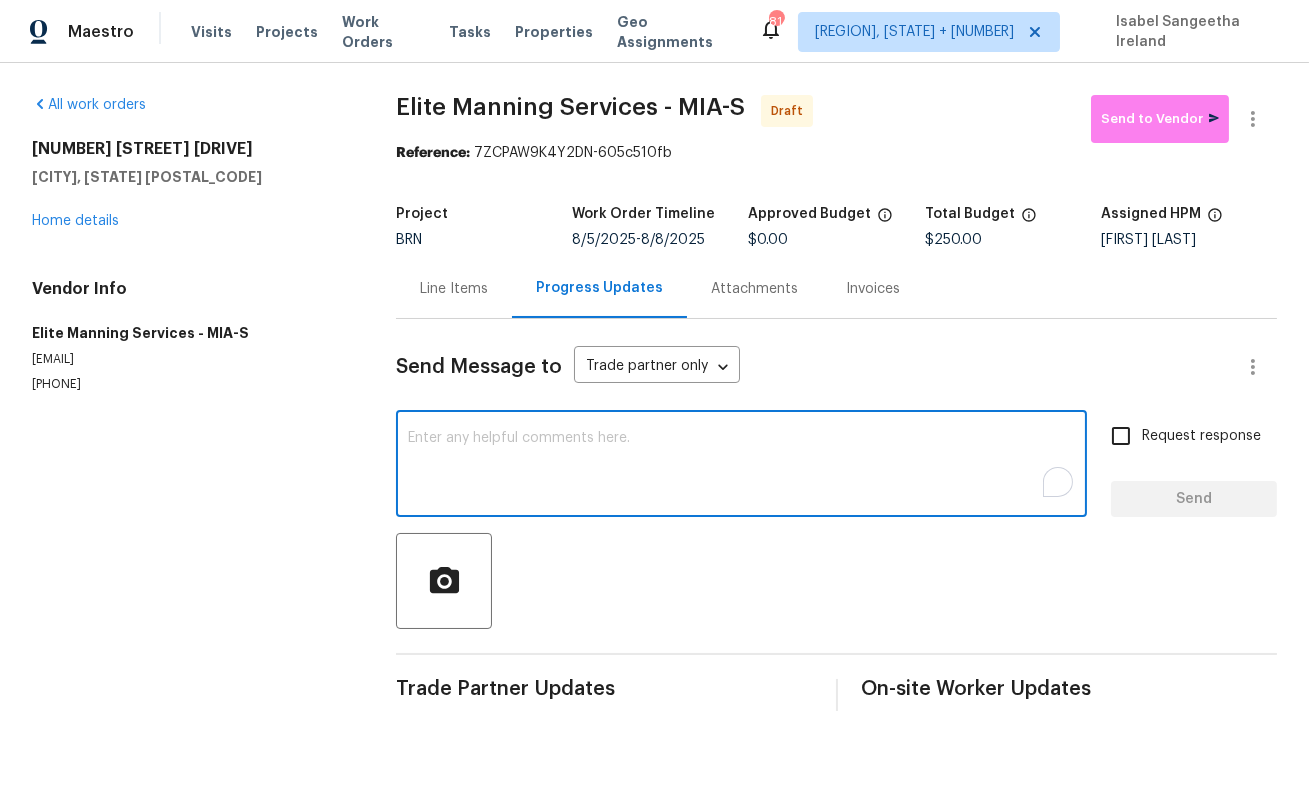 paste on "This is [FIRST] from Opendoor. Please confirm receipt of the work order due on [DATE] and provide the start date and estimated completion time within 24 hours. For questions, contact me via the portal or at [PHONE]. Thanks!" 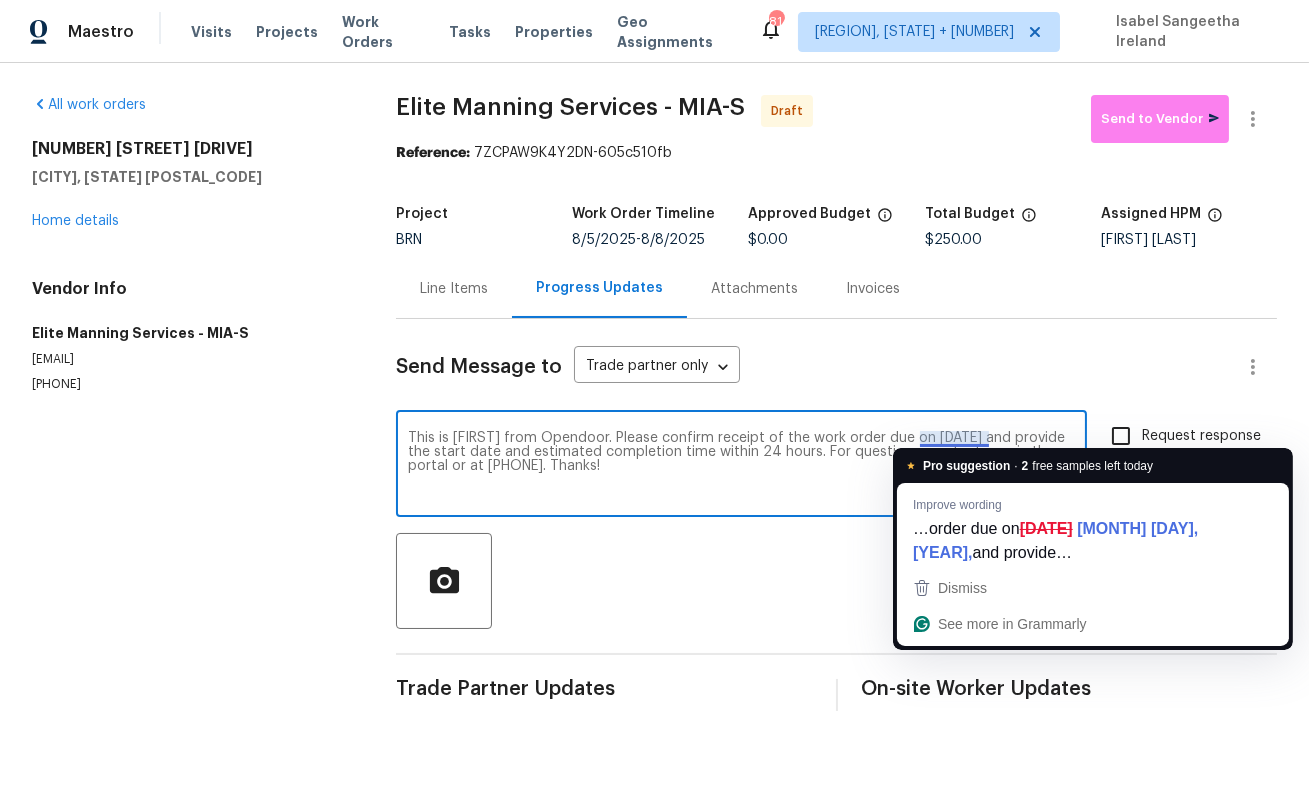 click on "This is [FIRST] from Opendoor. Please confirm receipt of the work order due on [DATE] and provide the start date and estimated completion time within 24 hours. For questions, contact me via the portal or at [PHONE]. Thanks!" at bounding box center (741, 466) 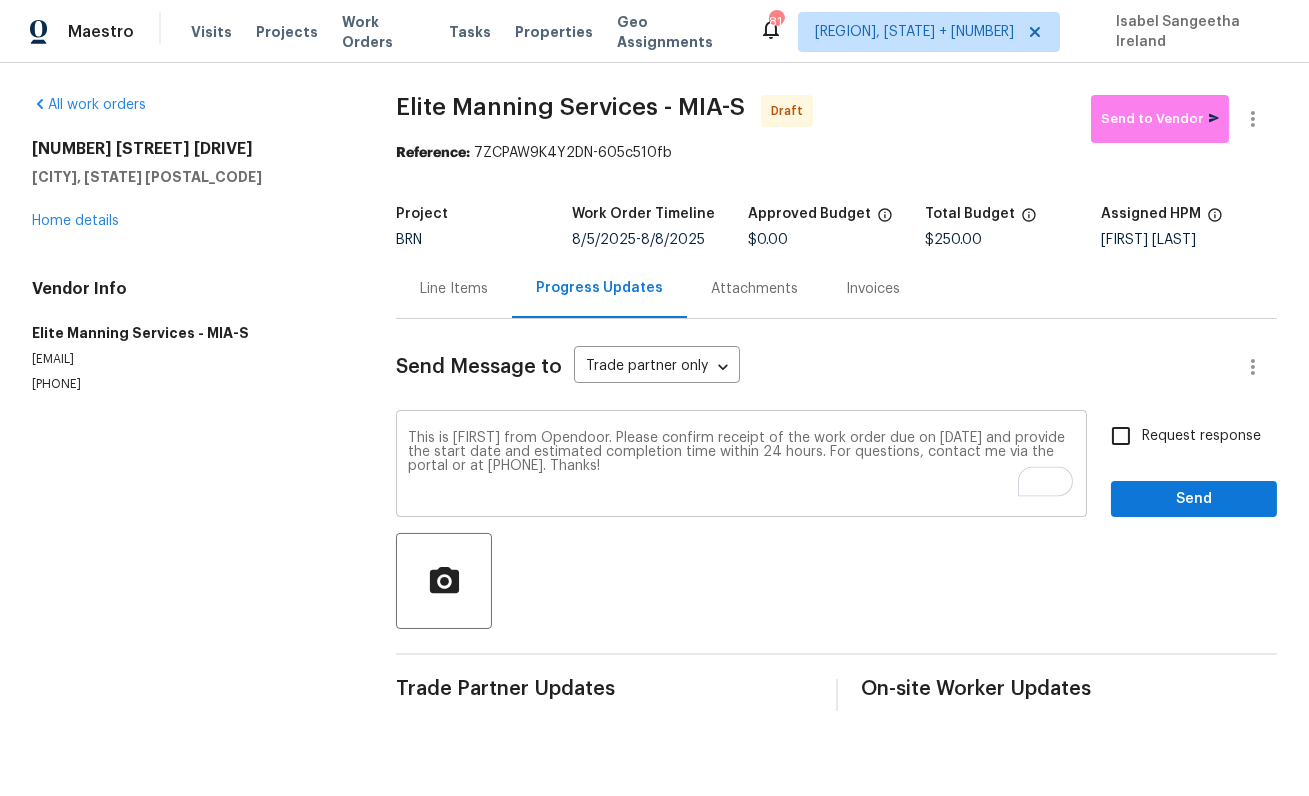click on "This is [FIRST] from Opendoor. Please confirm receipt of the work order due on [DATE] and provide the start date and estimated completion time within 24 hours. For questions, contact me via the portal or at [PHONE]. Thanks!
x ​" at bounding box center (741, 466) 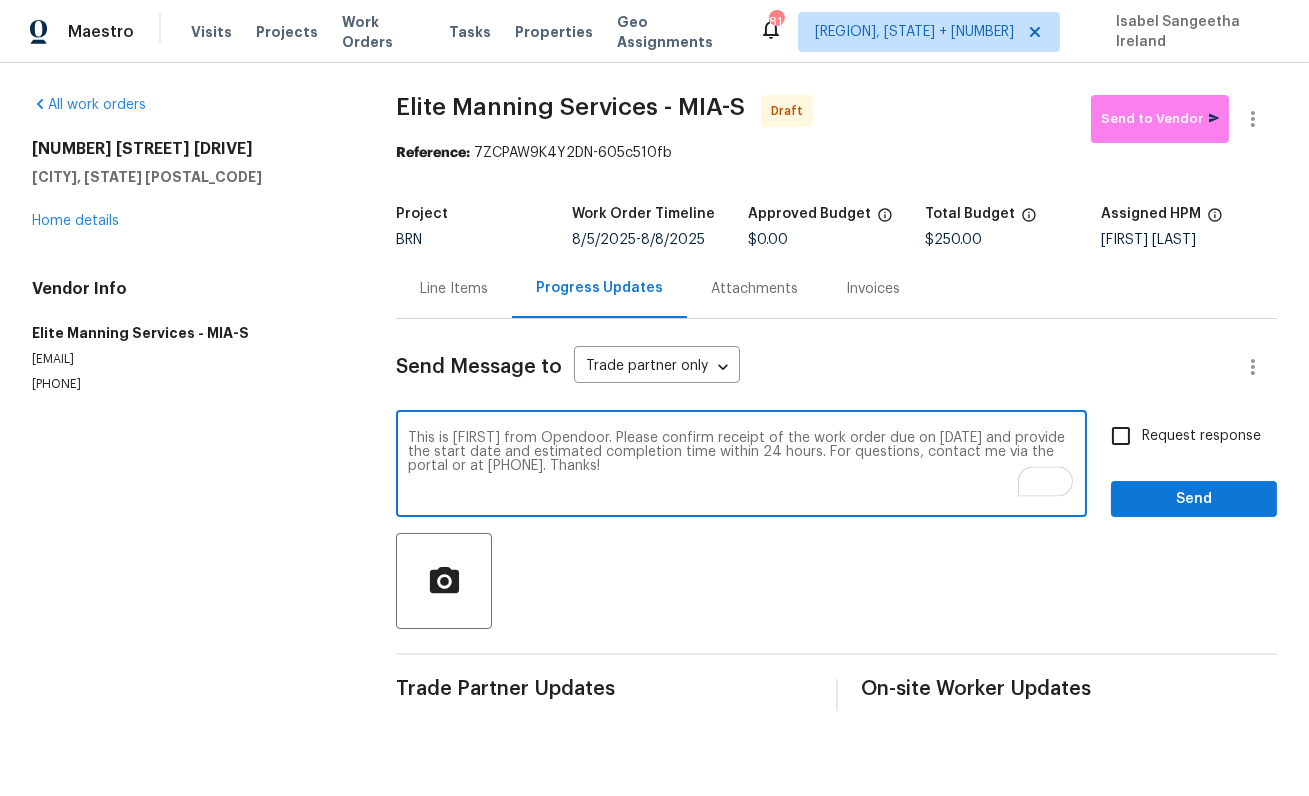 type on "This is [FIRST] from Opendoor. Please confirm receipt of the work order due on [DATE] and provide the start date and estimated completion time within 24 hours. For questions, contact me via the portal or at [PHONE]. Thanks!" 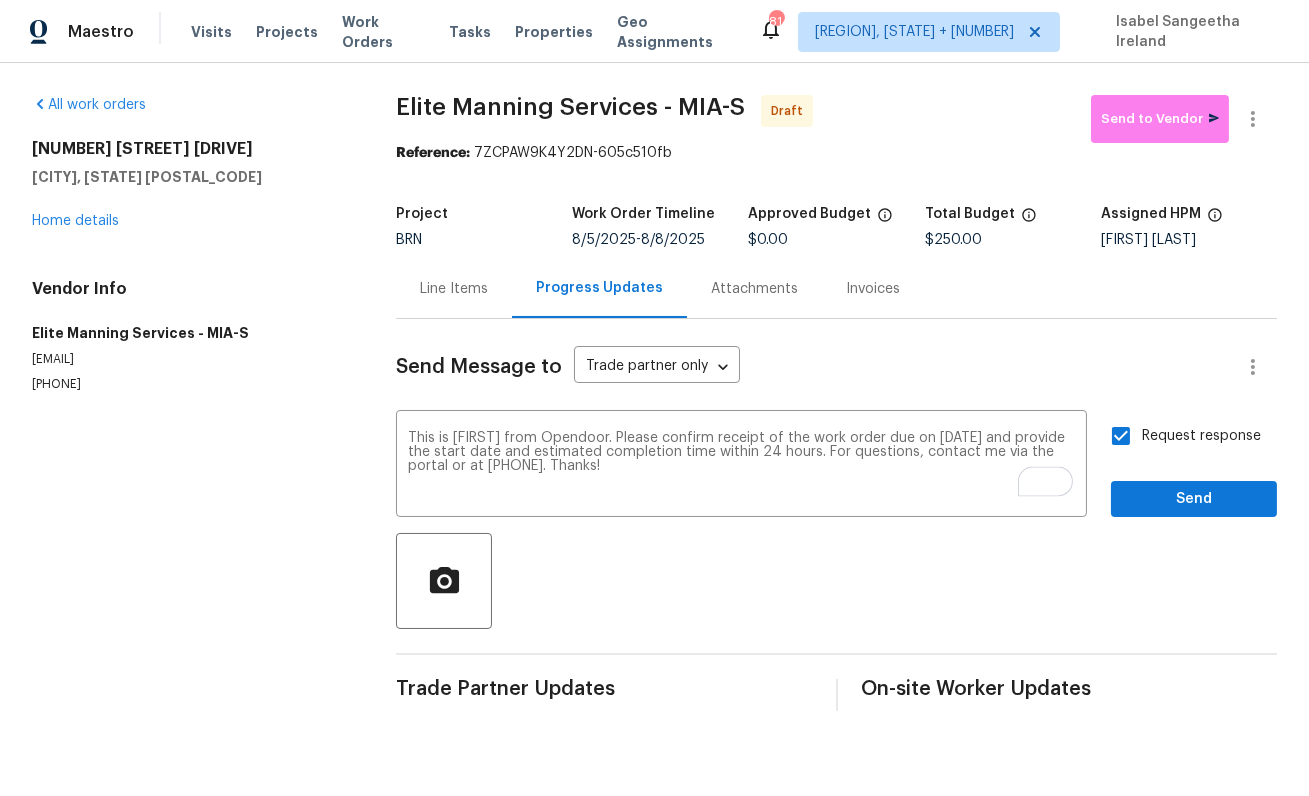 click on "Request response Send" at bounding box center [1194, 466] 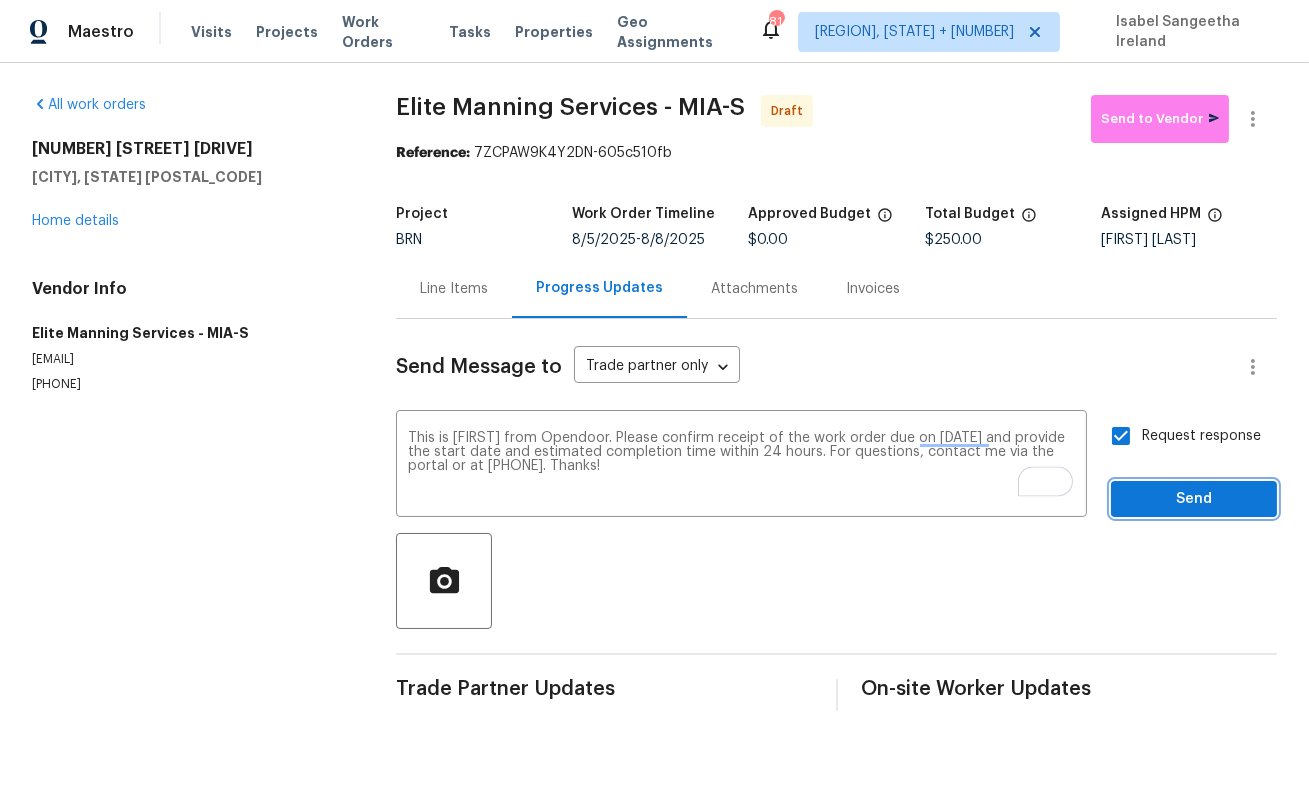 click on "Send" at bounding box center [1194, 499] 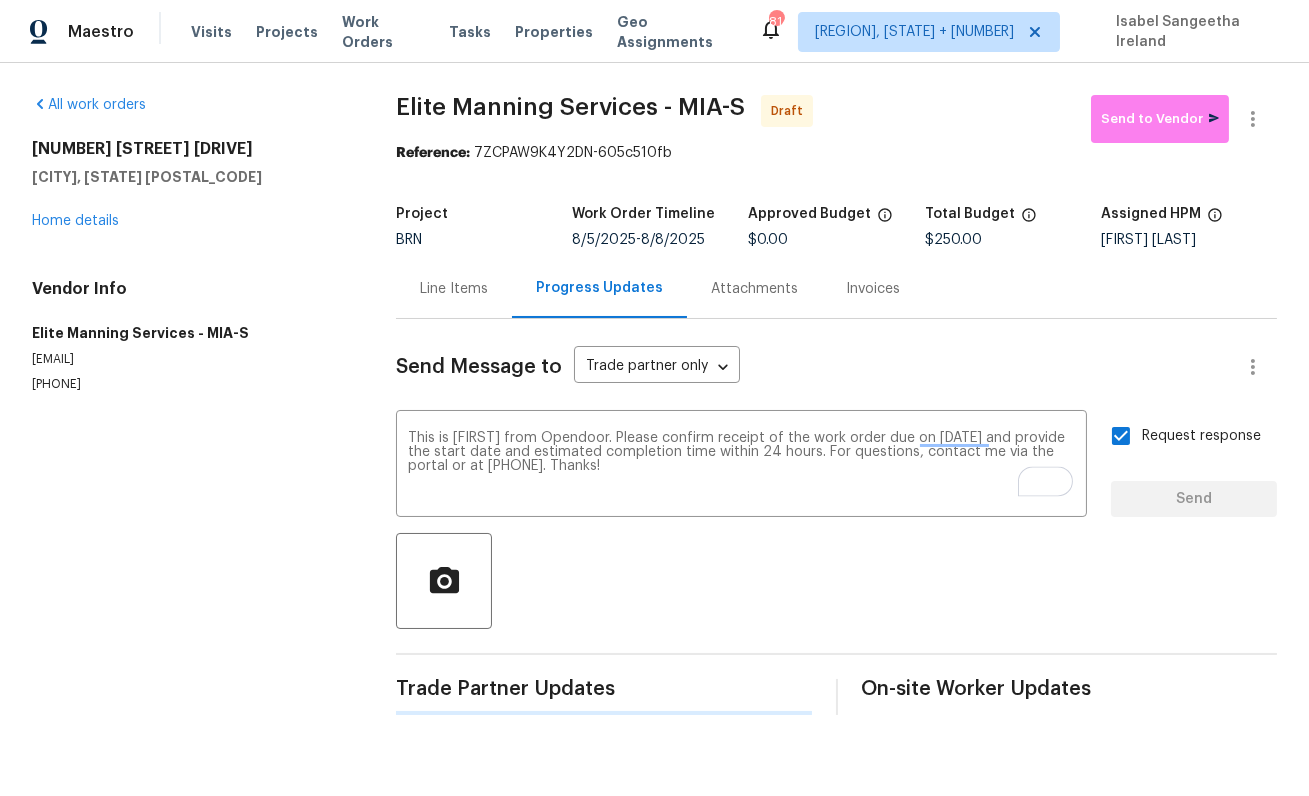 type 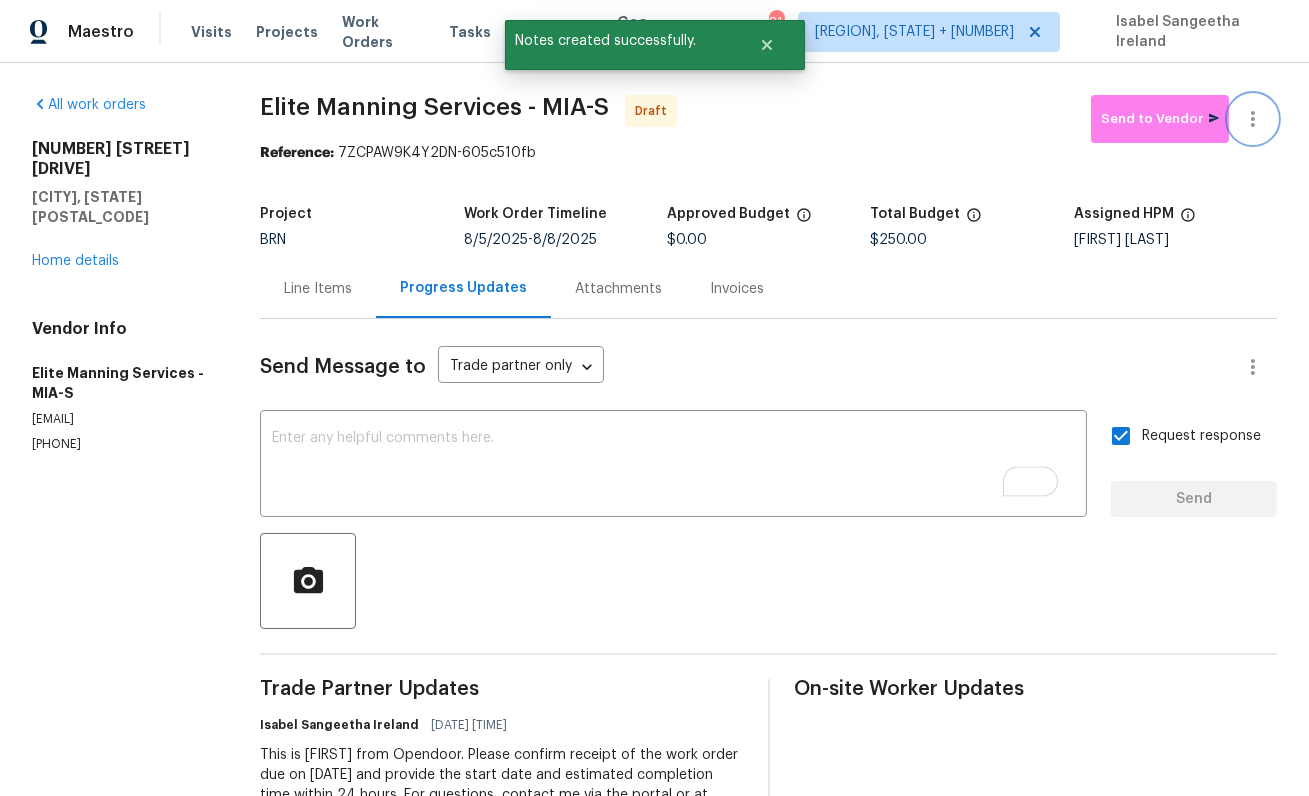 click at bounding box center (1253, 119) 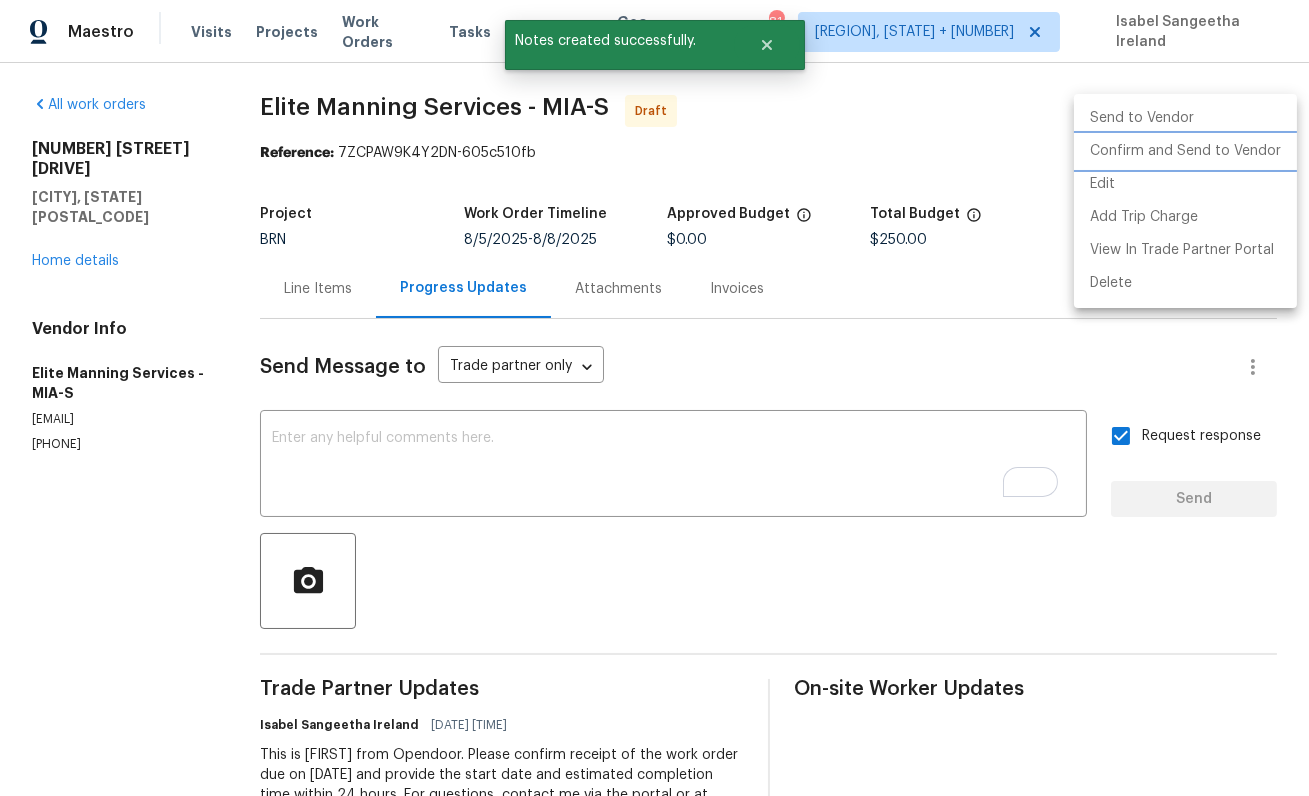 click on "Confirm and Send to Vendor" at bounding box center [1185, 151] 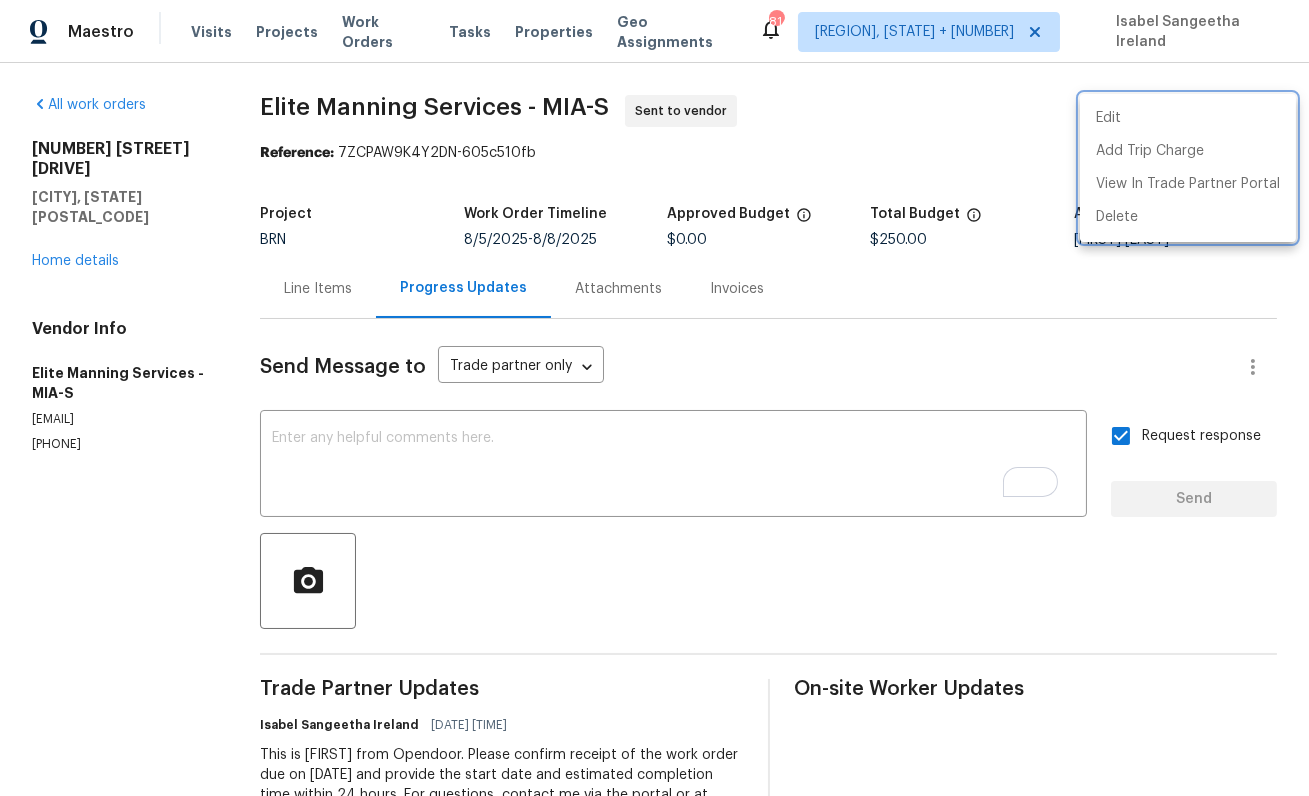 click at bounding box center [654, 398] 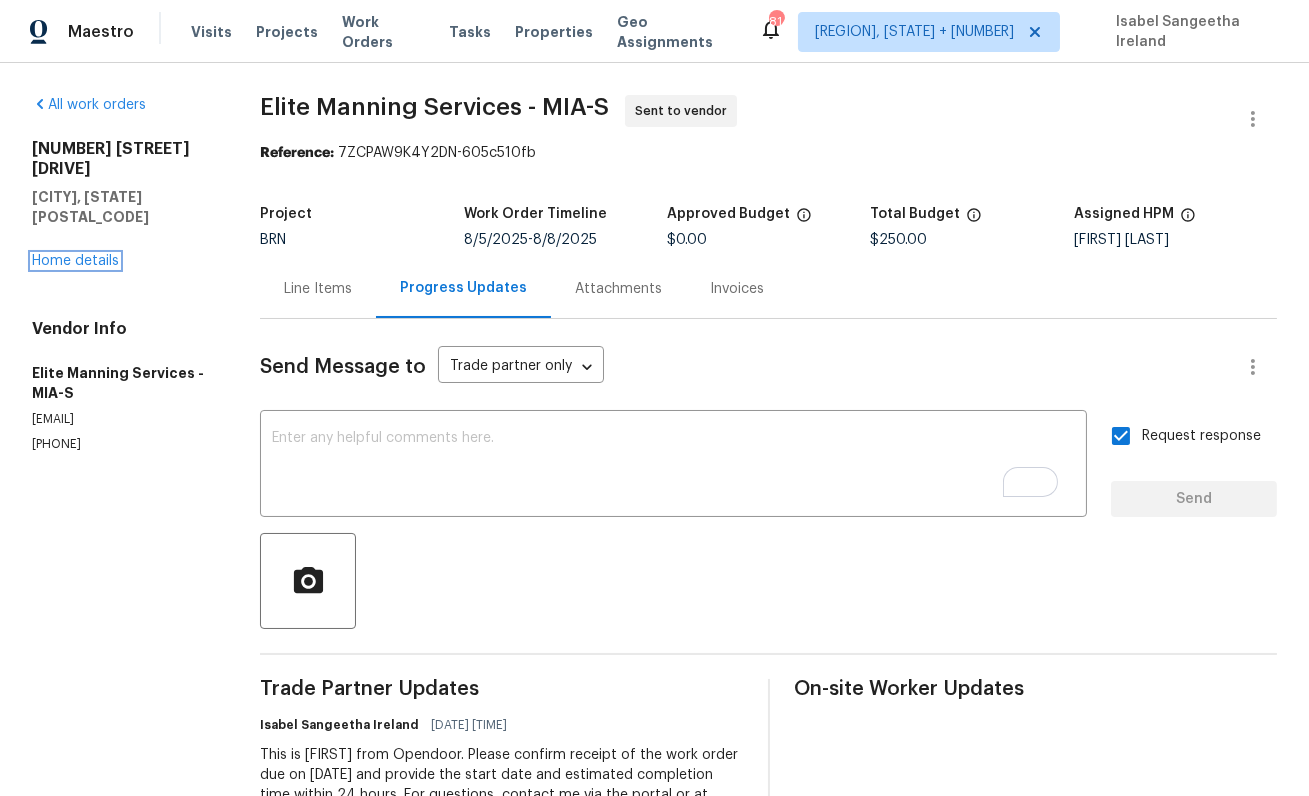 click on "Home details" at bounding box center [75, 261] 